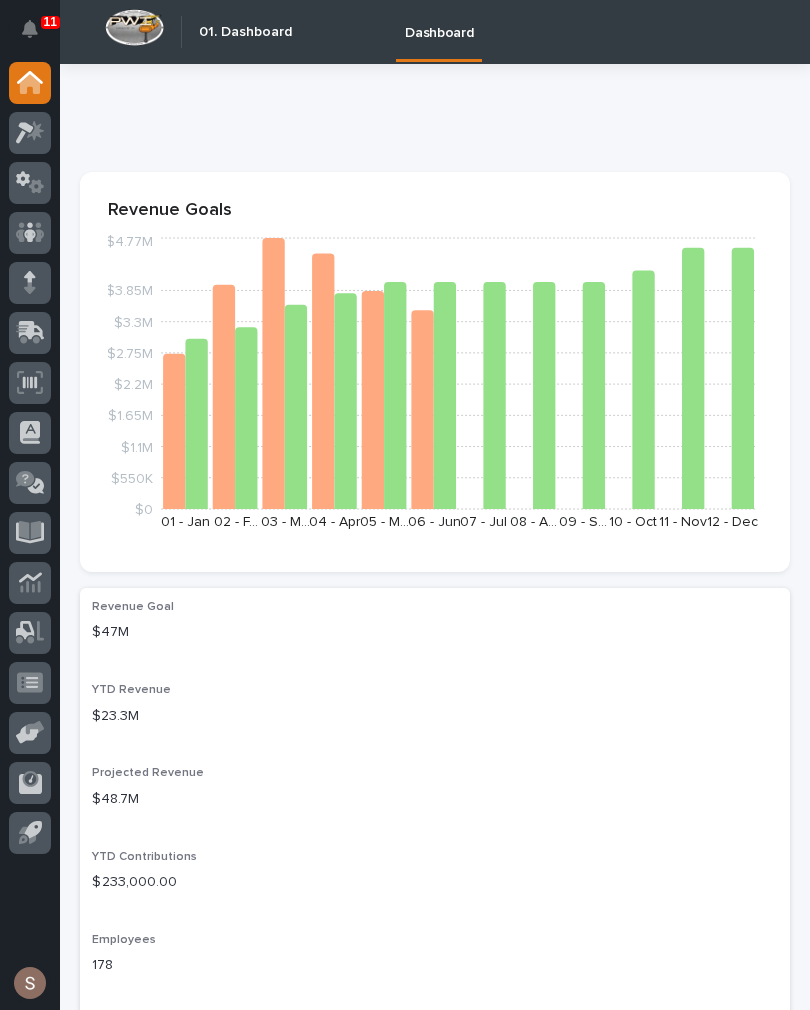 scroll, scrollTop: 0, scrollLeft: 0, axis: both 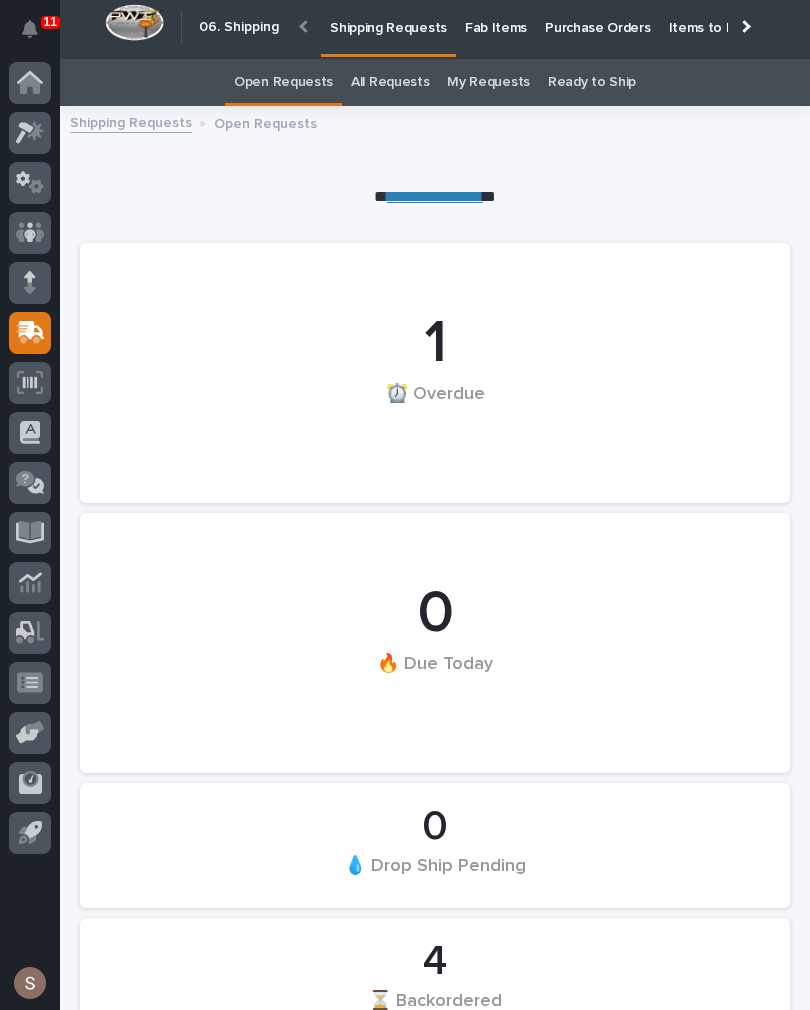 click on "Fab Items" at bounding box center [496, 16] 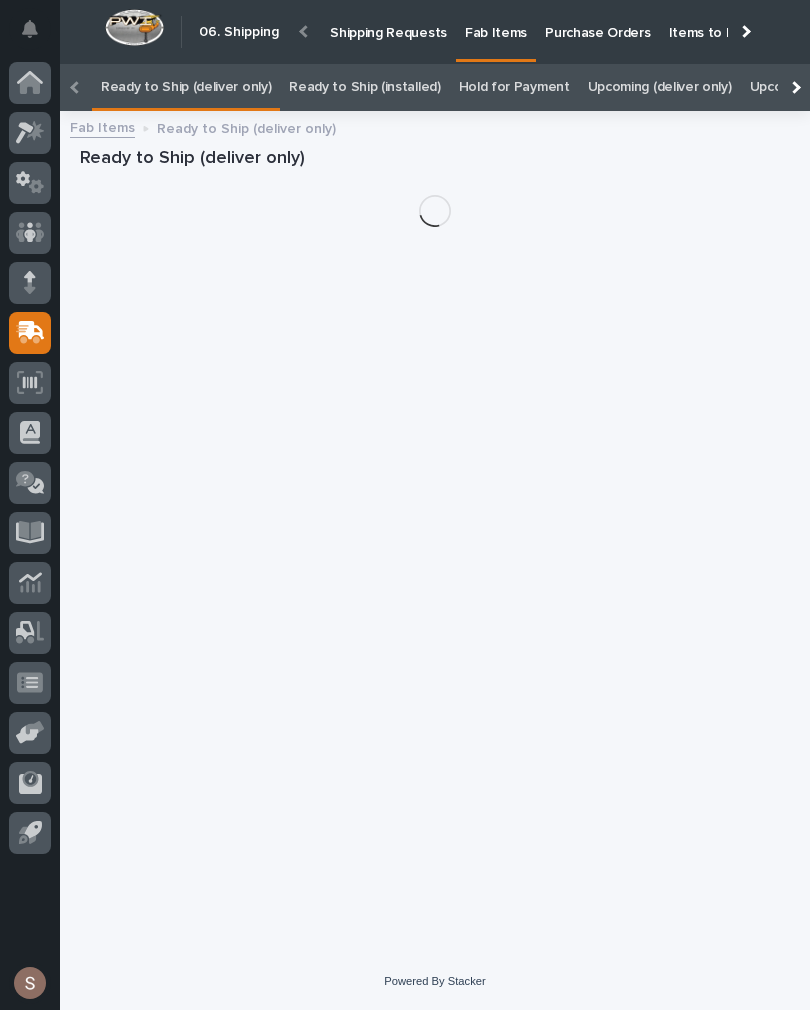 scroll, scrollTop: 0, scrollLeft: -91, axis: horizontal 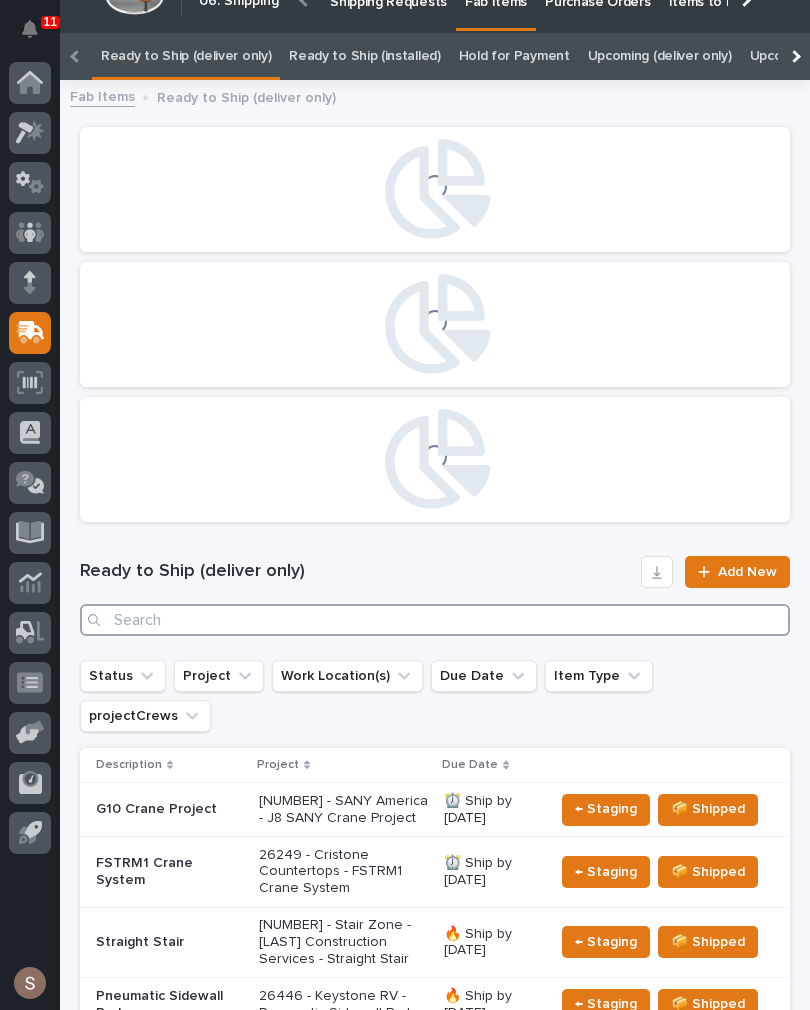 click at bounding box center [435, 620] 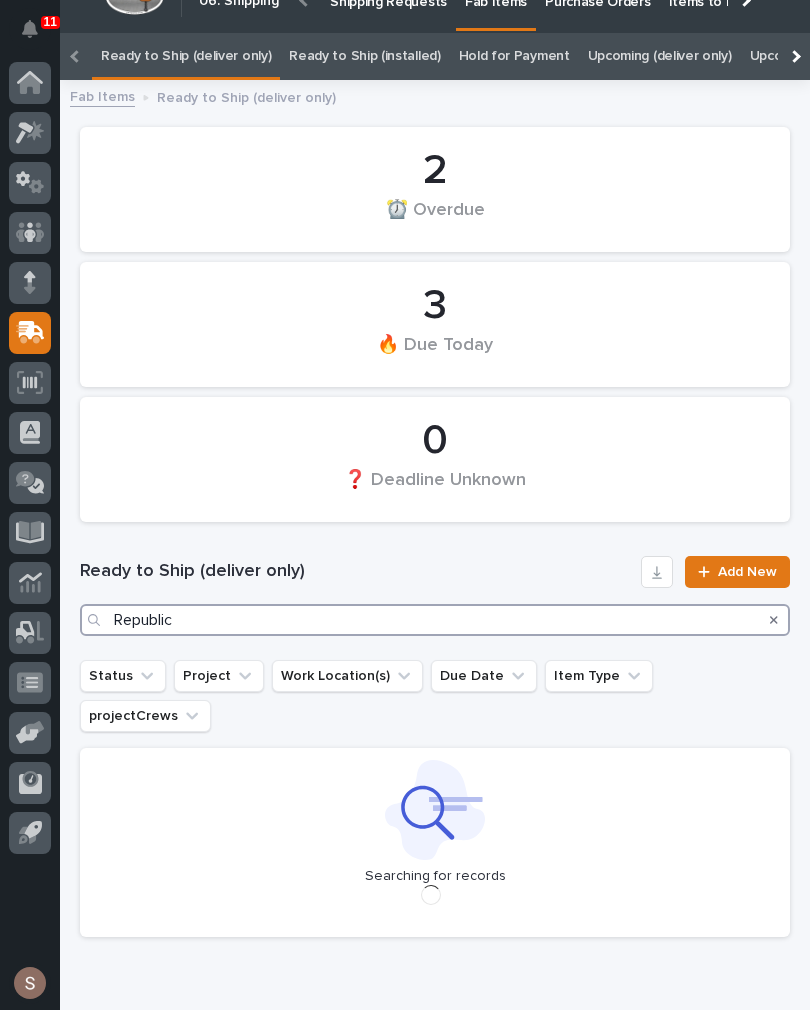 type on "Republic" 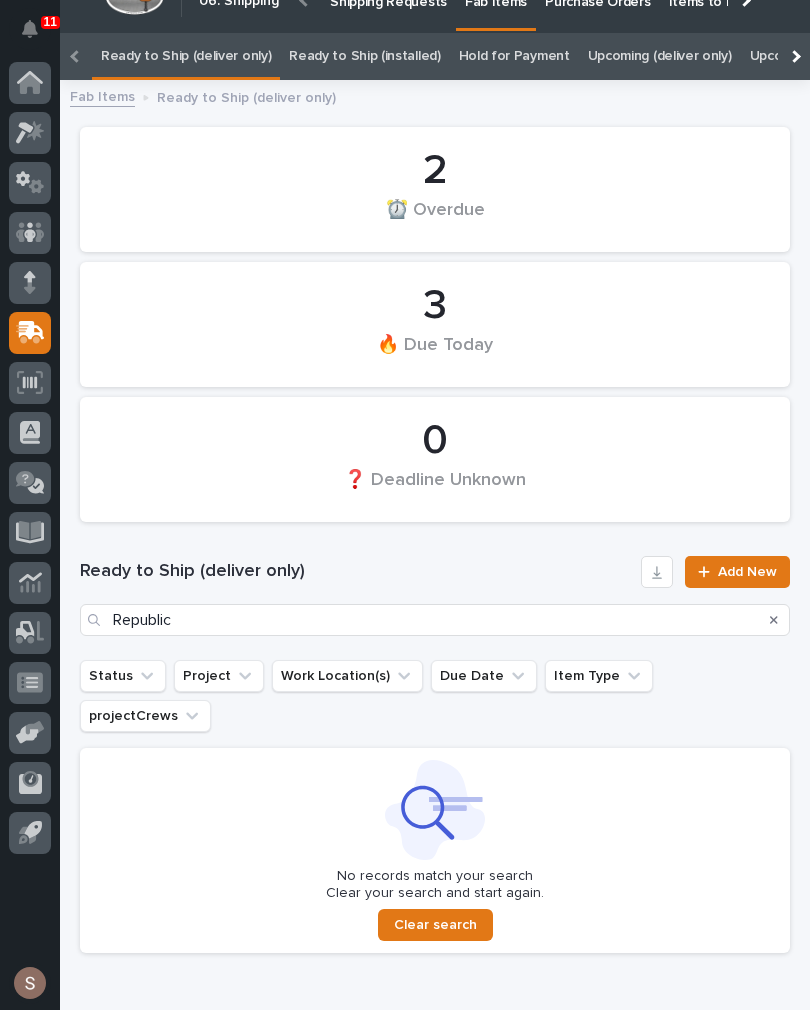 click on "Ready to Ship (deliver only) Republic Add New" at bounding box center (435, 596) 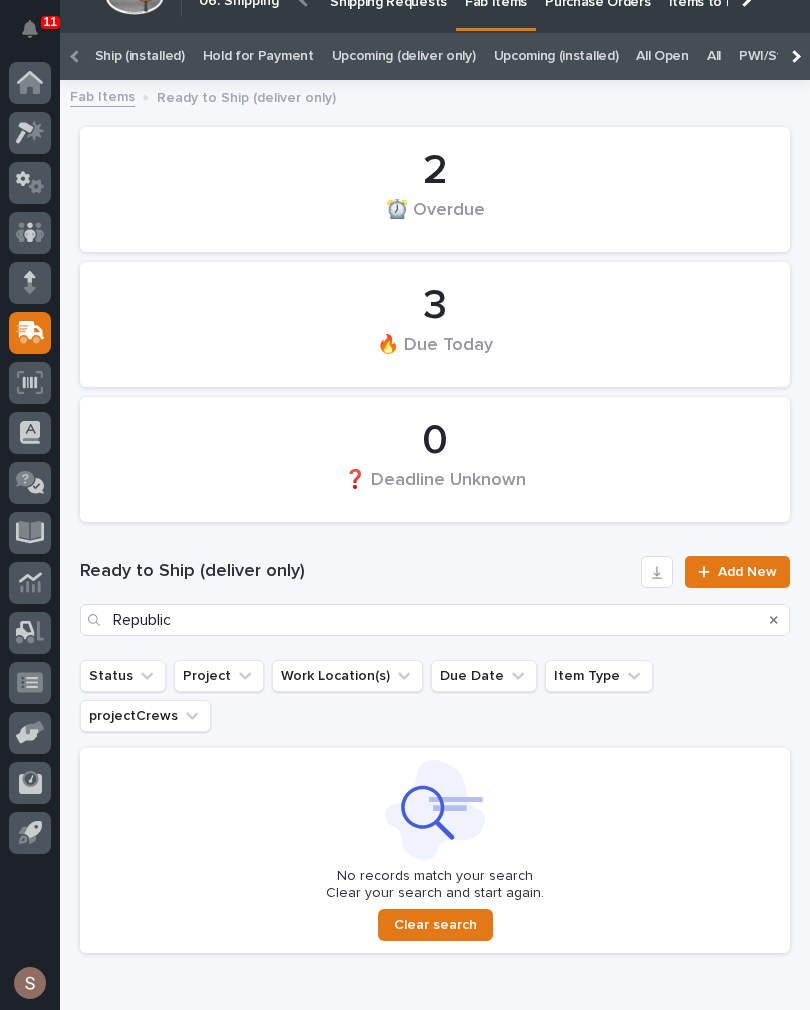 scroll, scrollTop: 0, scrollLeft: 283, axis: horizontal 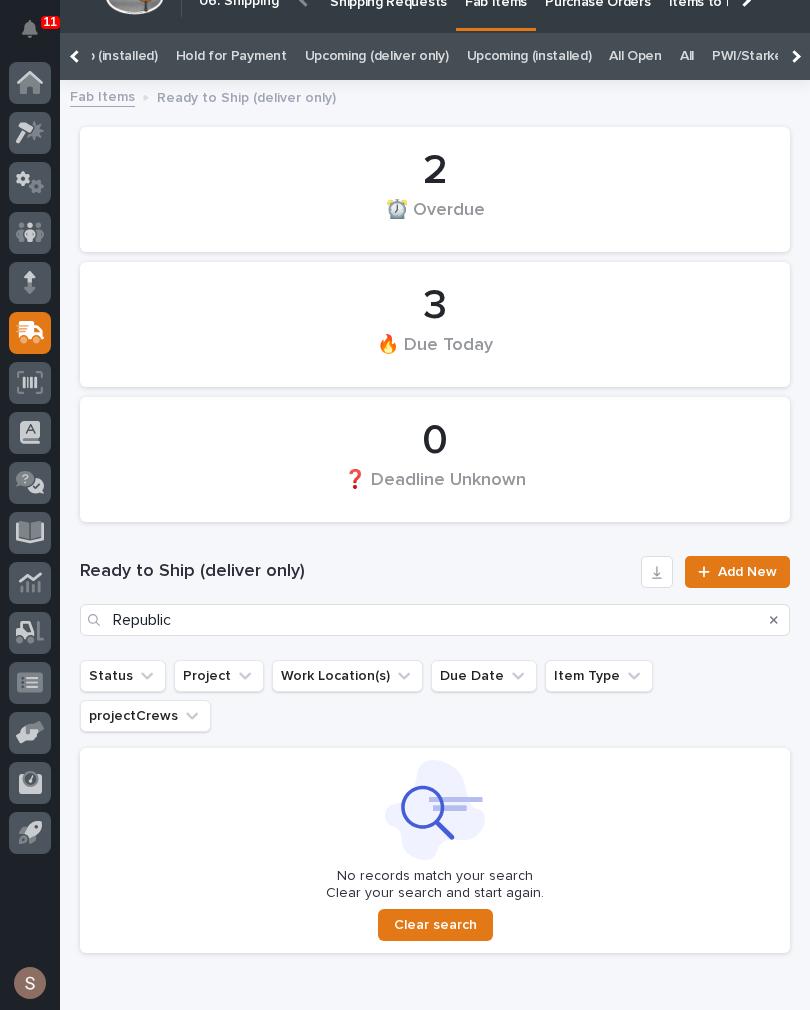 click on "PWI/Starke" at bounding box center [747, 56] 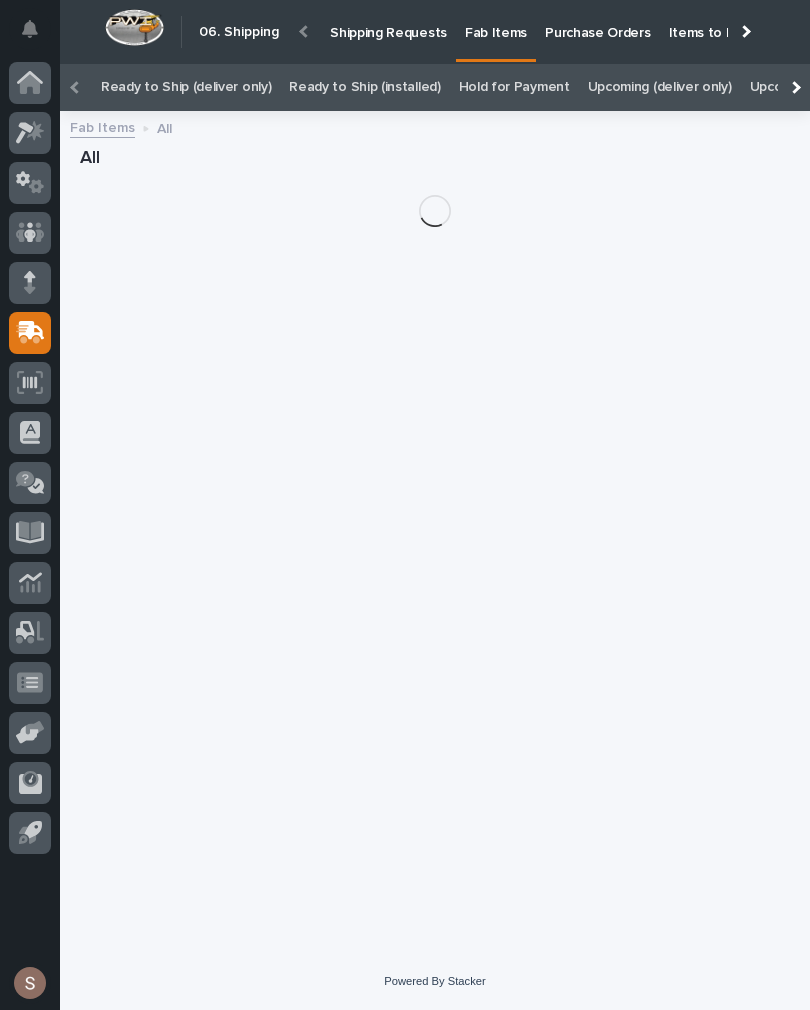 scroll, scrollTop: 12, scrollLeft: 0, axis: vertical 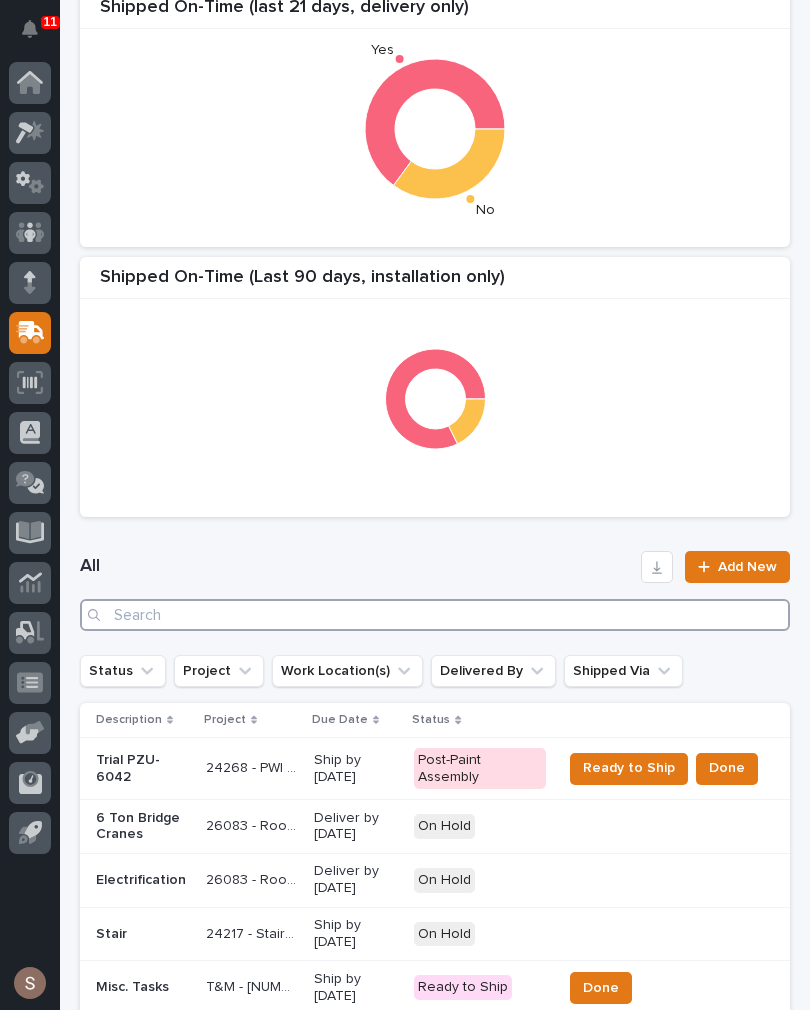 click at bounding box center [435, 615] 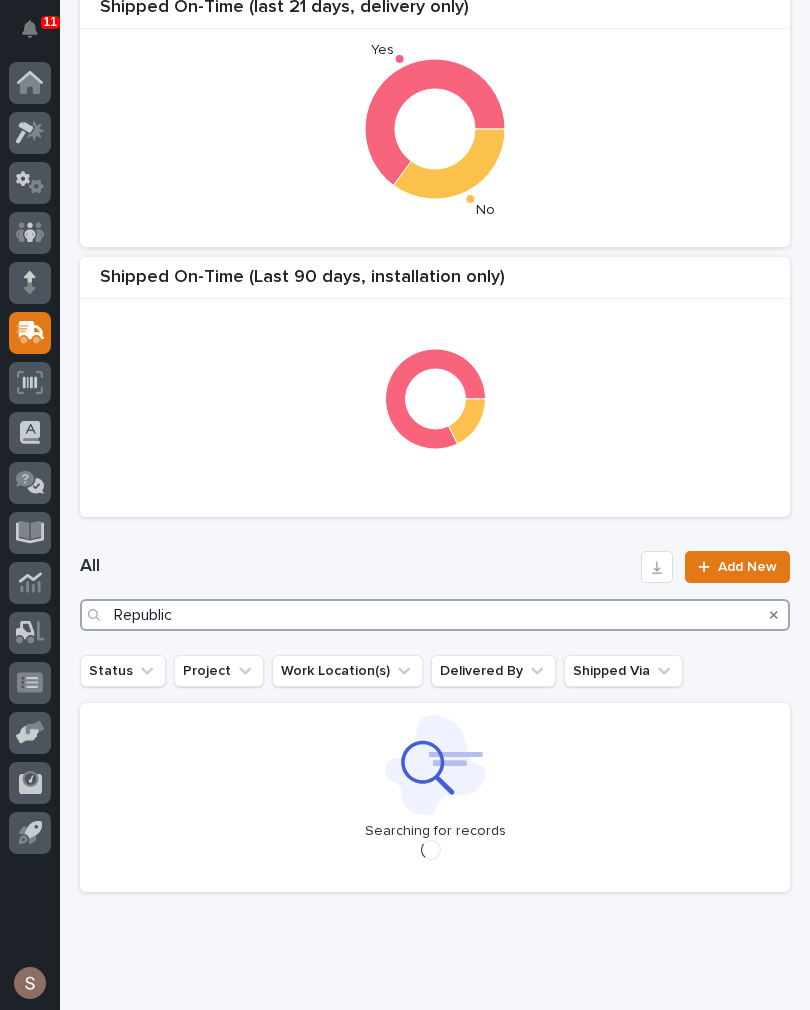 type on "Republic" 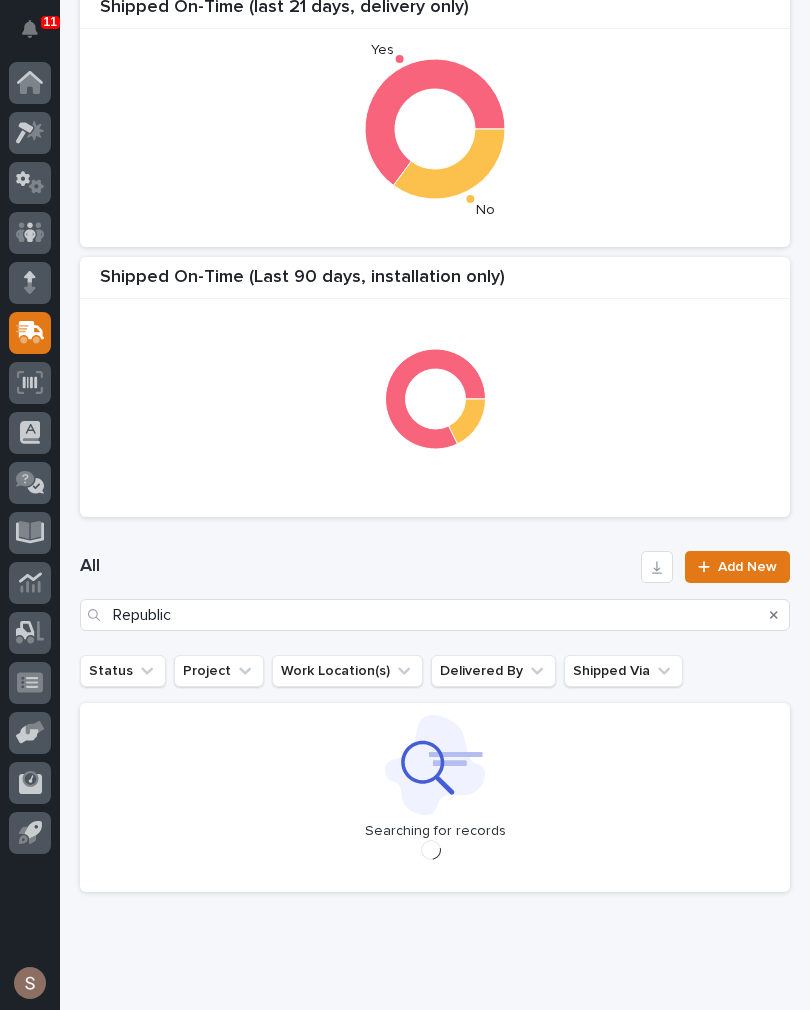 click on "All Republic Add New" at bounding box center [435, 591] 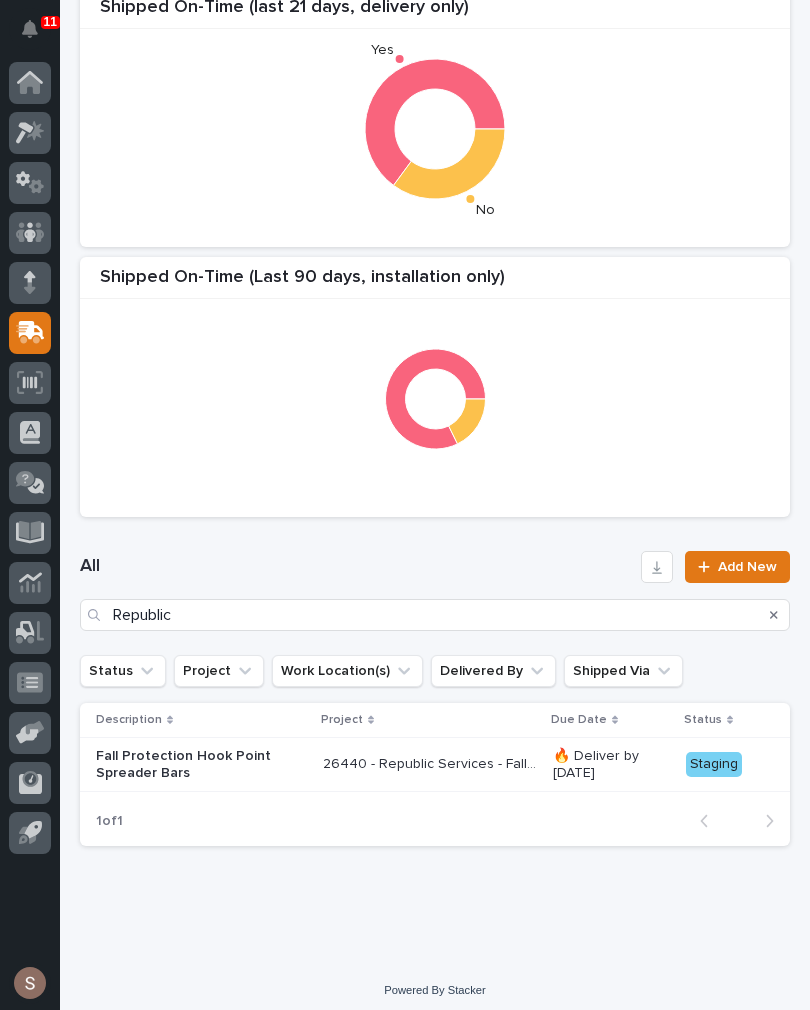 click on "Fall Protection Hook Point Spreader Bars" at bounding box center [201, 765] 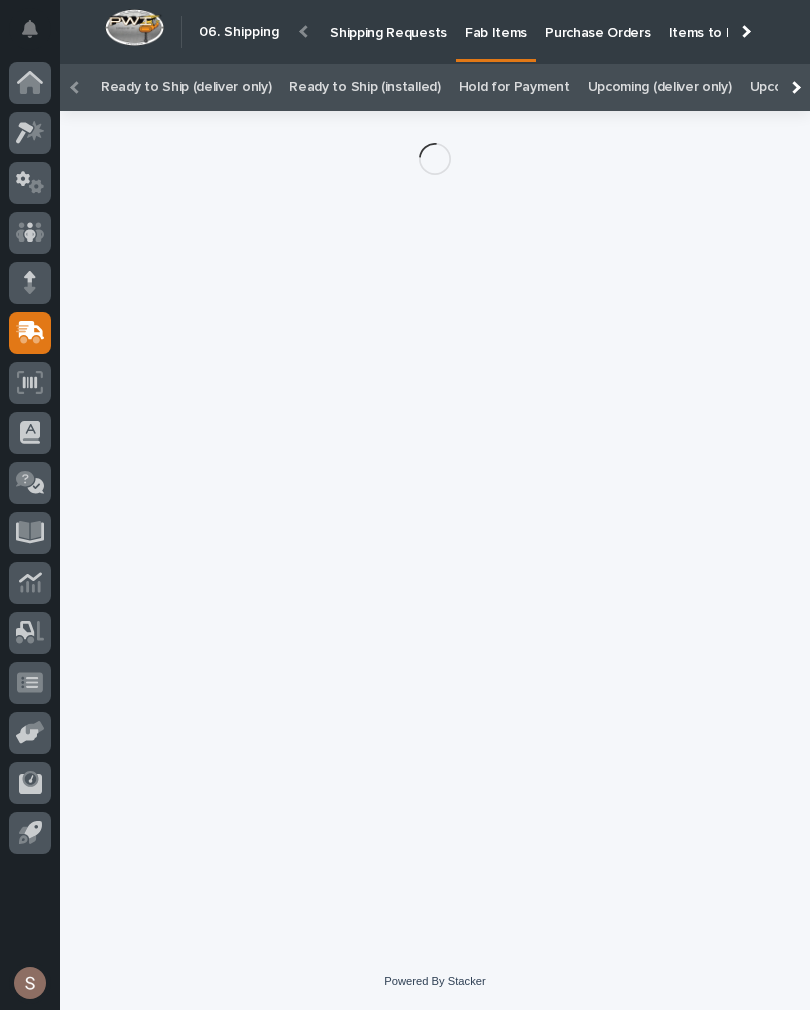 scroll, scrollTop: 25, scrollLeft: 0, axis: vertical 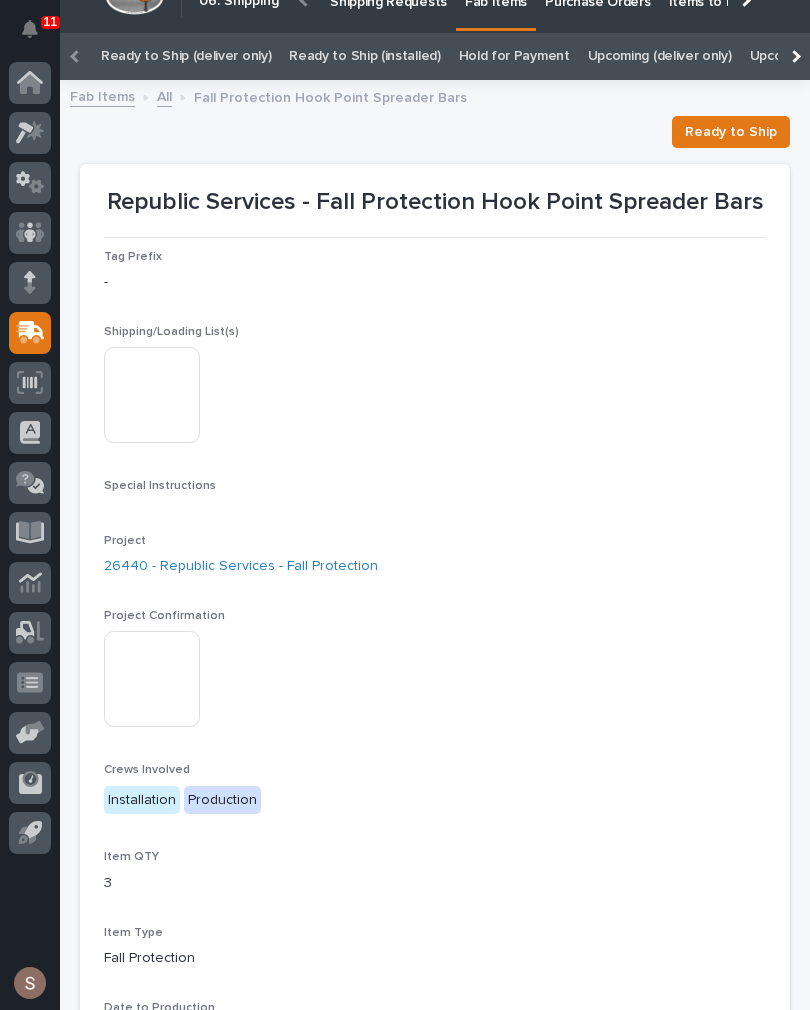 click at bounding box center [152, 395] 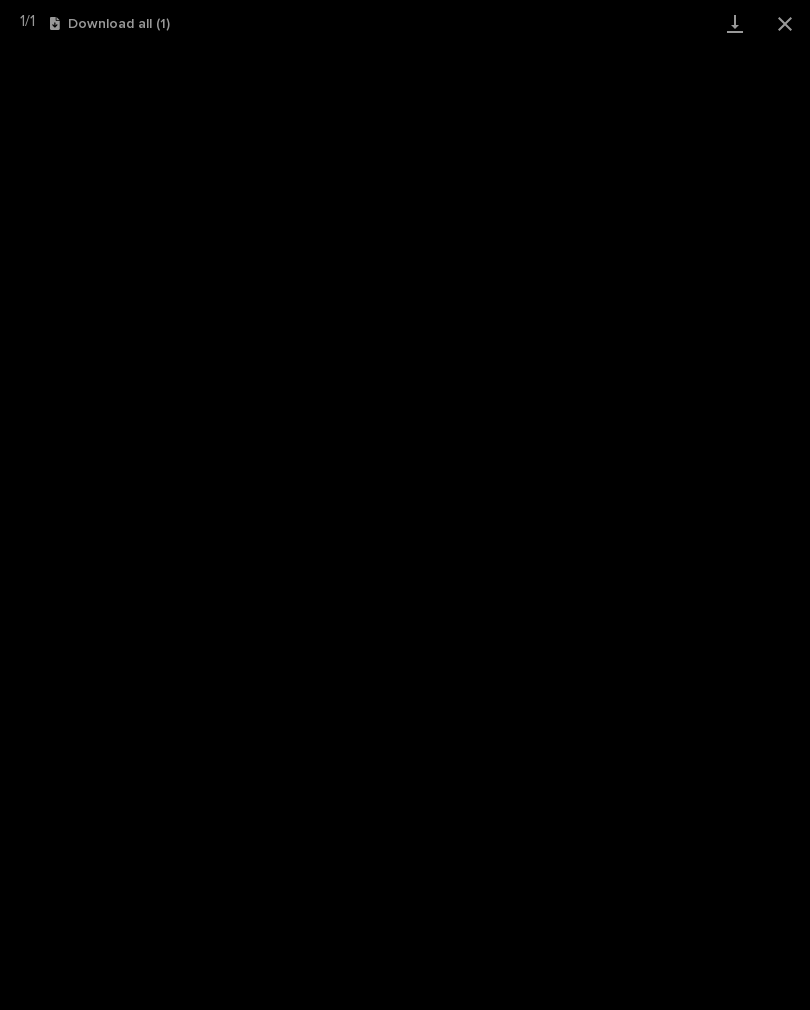 click at bounding box center [735, 23] 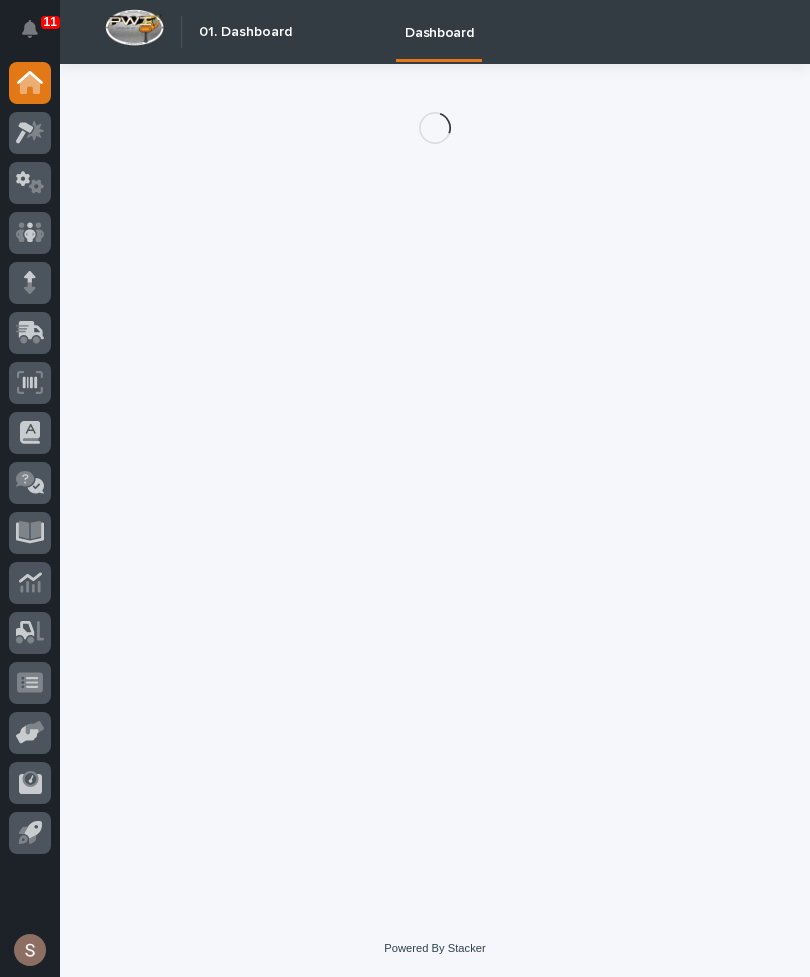 scroll, scrollTop: 0, scrollLeft: 0, axis: both 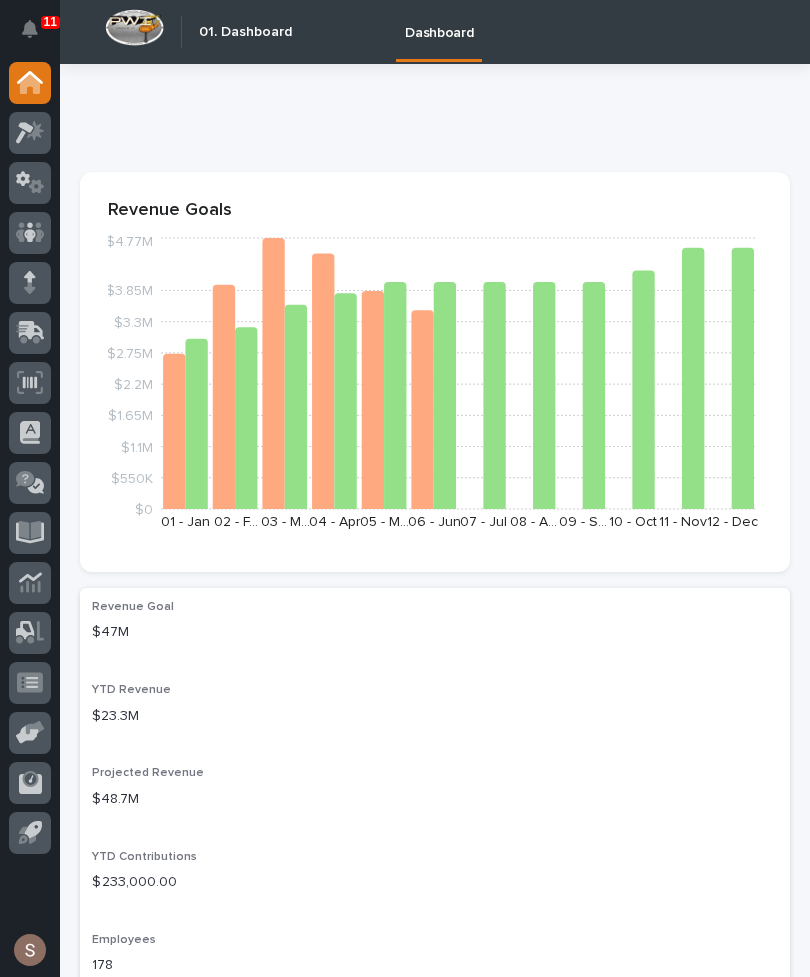 click at bounding box center (30, 333) 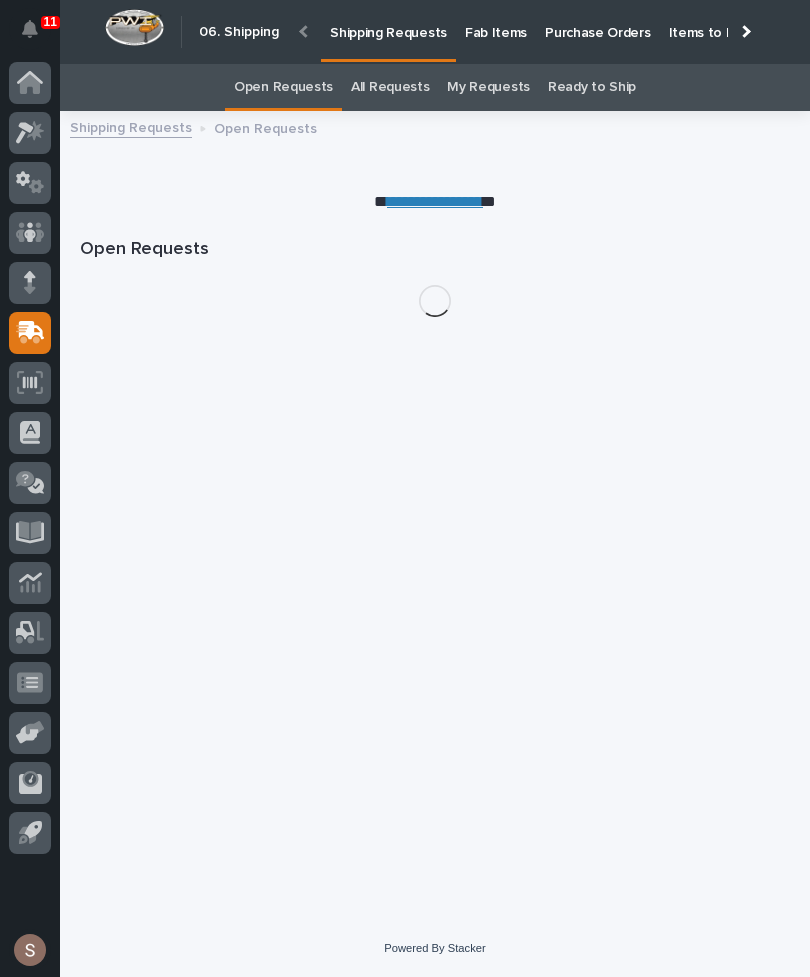 scroll, scrollTop: 64, scrollLeft: 0, axis: vertical 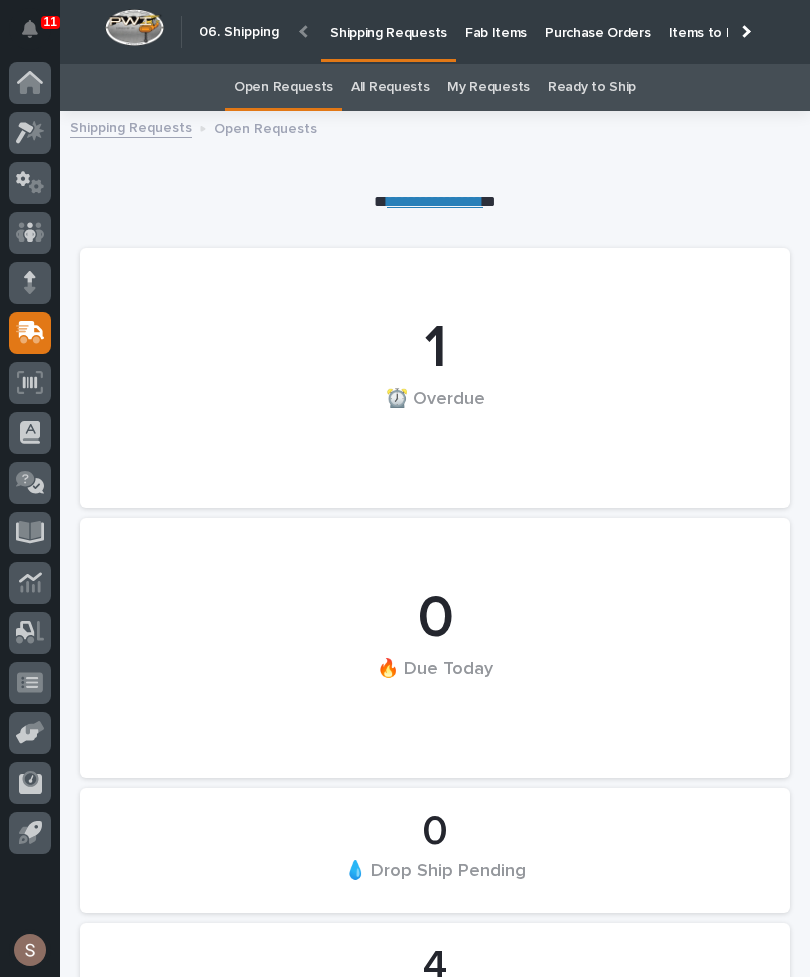 click on "All Requests" at bounding box center [390, 87] 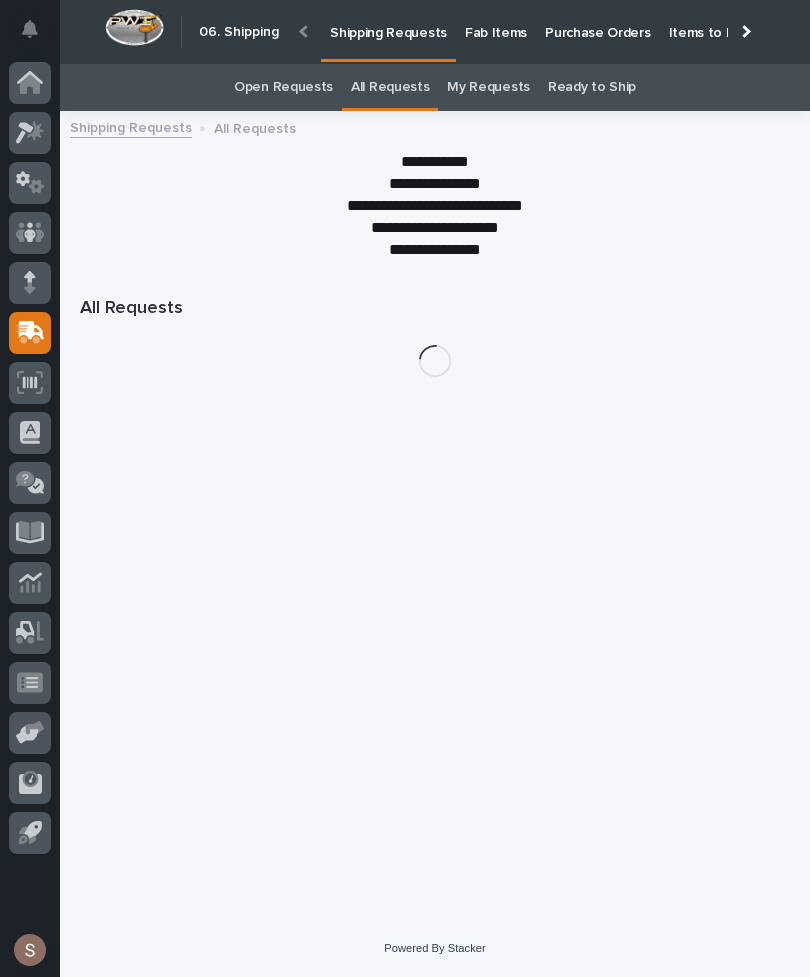 scroll, scrollTop: 44, scrollLeft: 0, axis: vertical 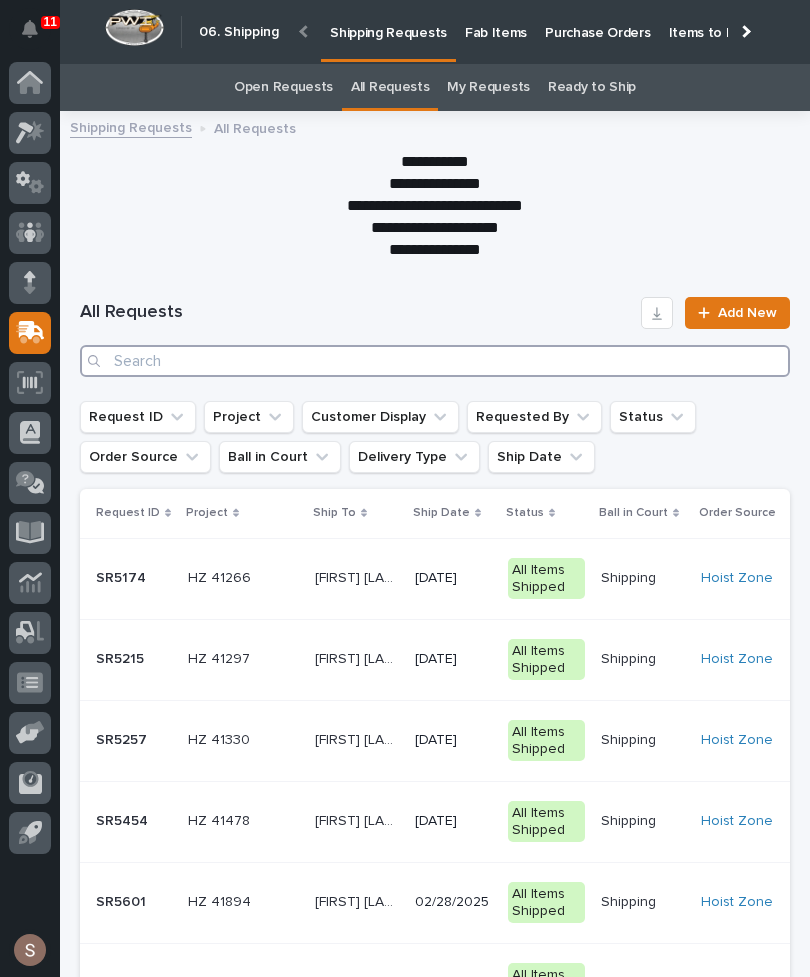 click at bounding box center [435, 361] 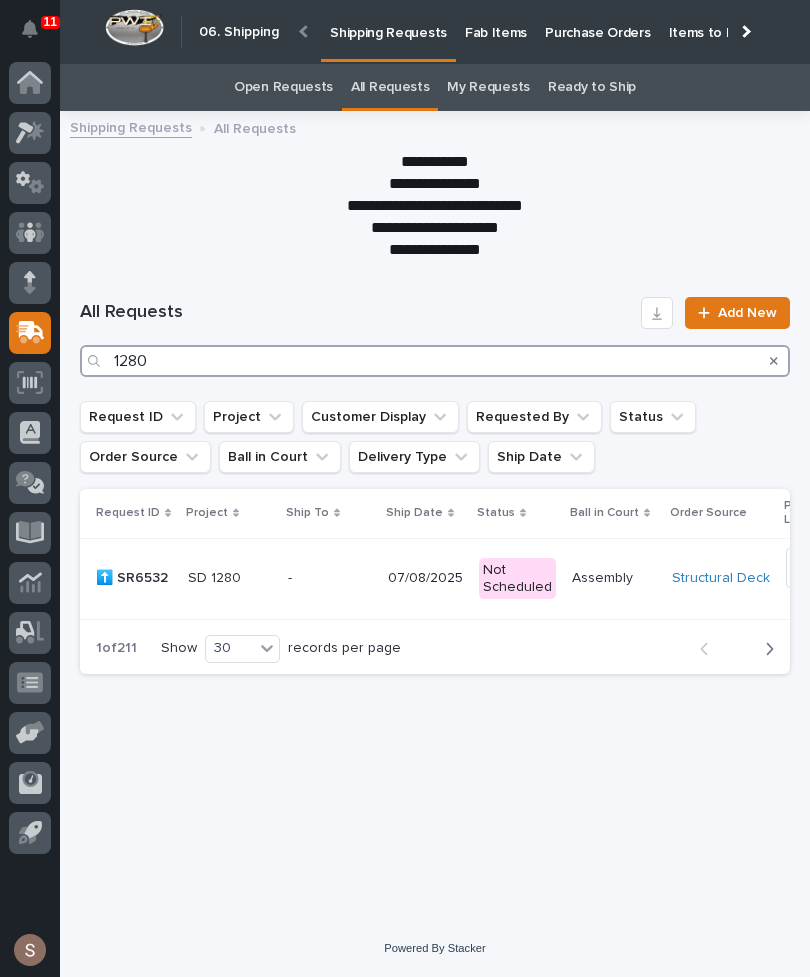 type on "1280" 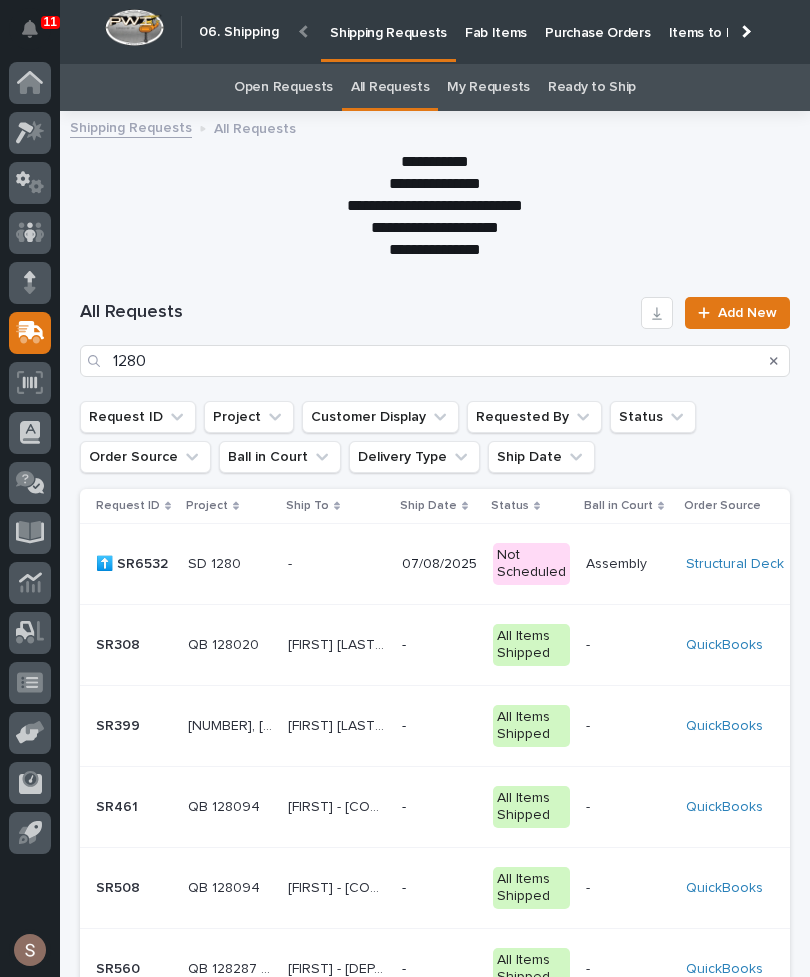 click on "SD 1280 SD 1280" at bounding box center [230, 564] 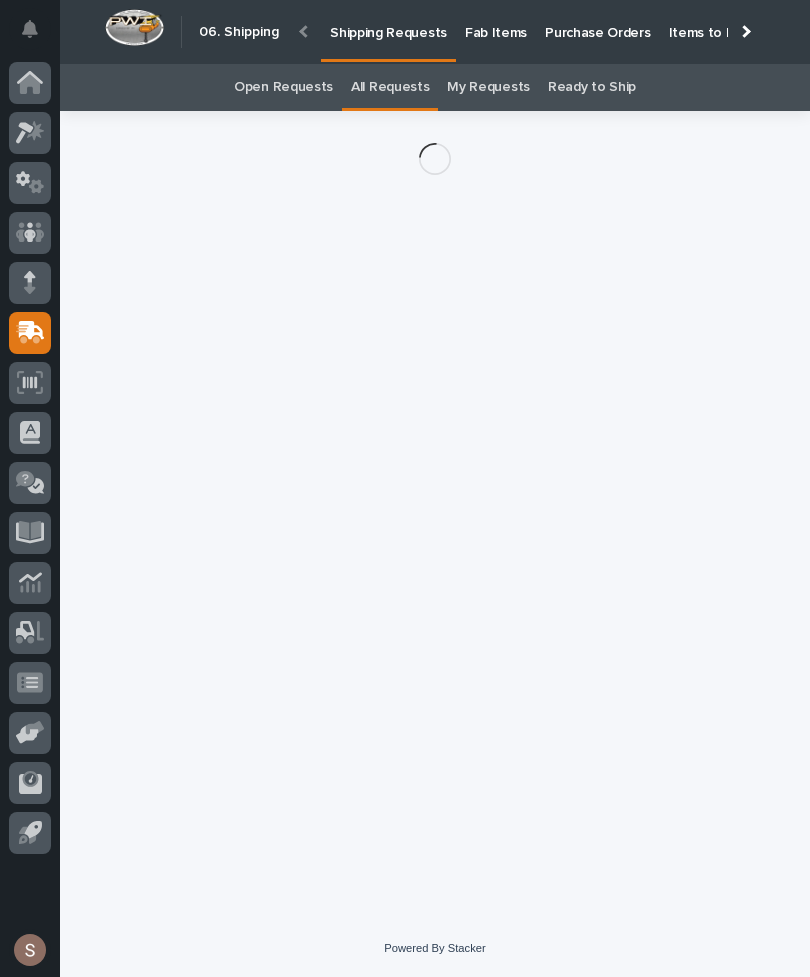 scroll, scrollTop: 26, scrollLeft: 0, axis: vertical 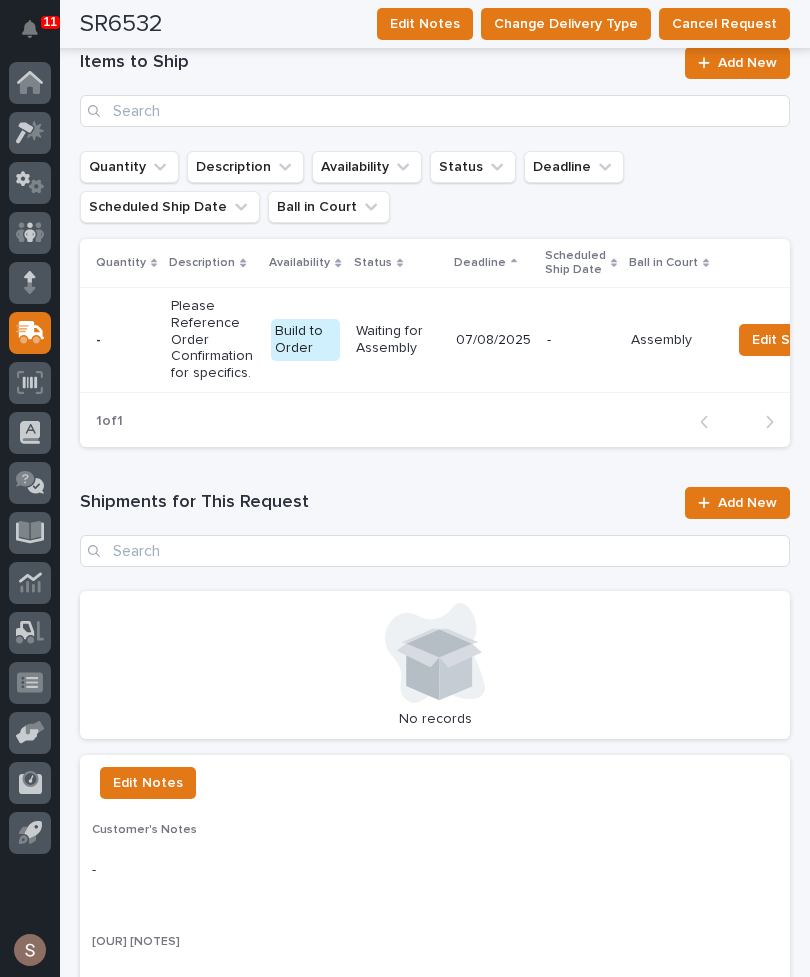 click on "Add New" at bounding box center (747, 503) 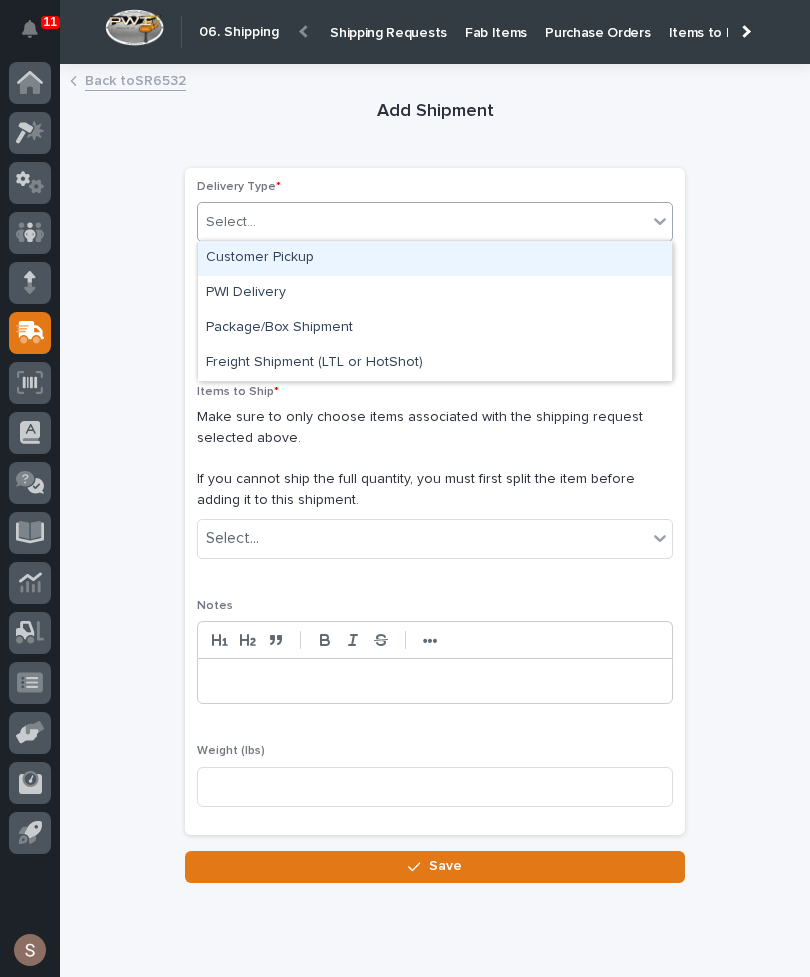 click on "Customer Pickup" at bounding box center [435, 258] 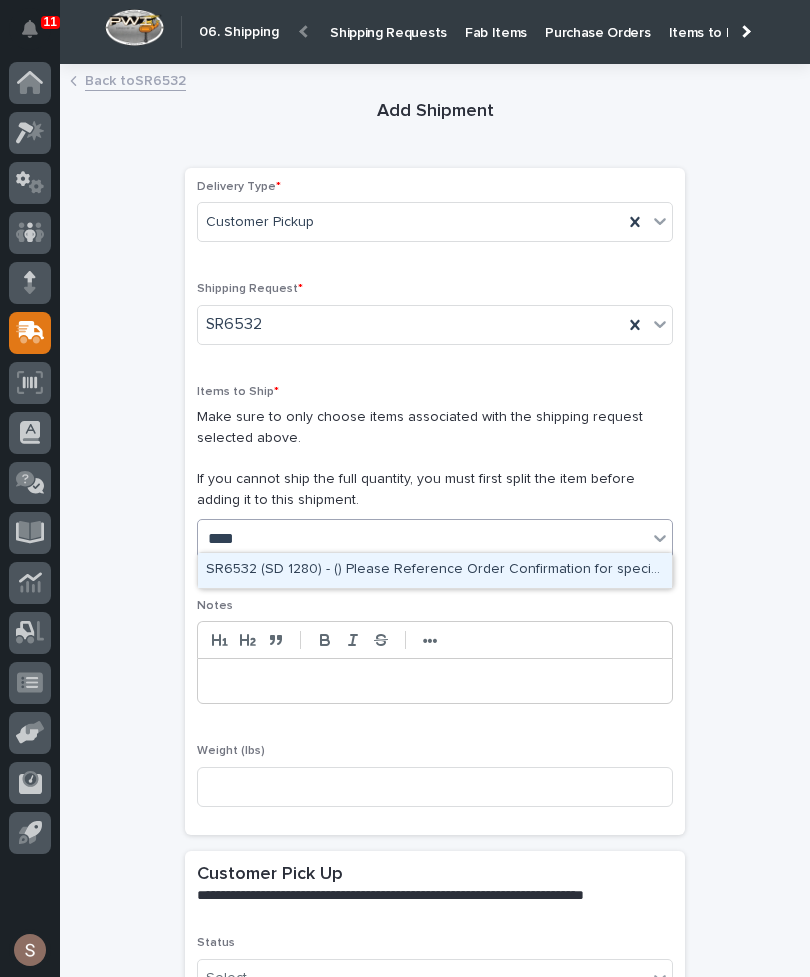 click on "SR6532 (SD 1280) - () Please Reference Order Confirmation for specifics." at bounding box center [435, 570] 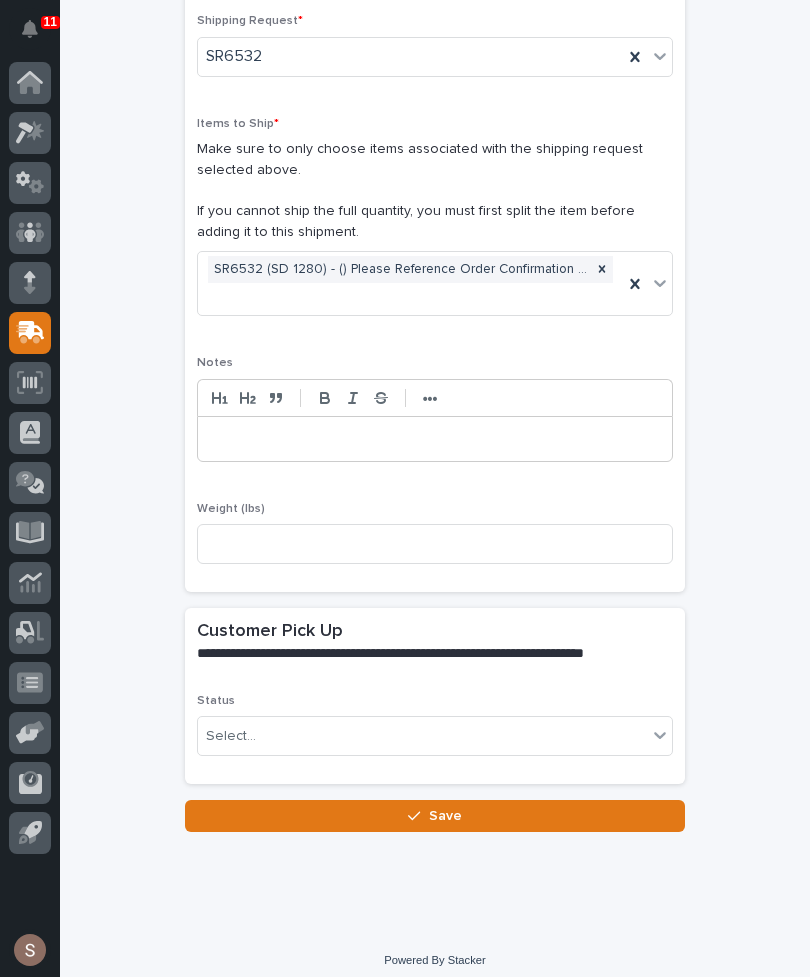 scroll, scrollTop: 268, scrollLeft: 0, axis: vertical 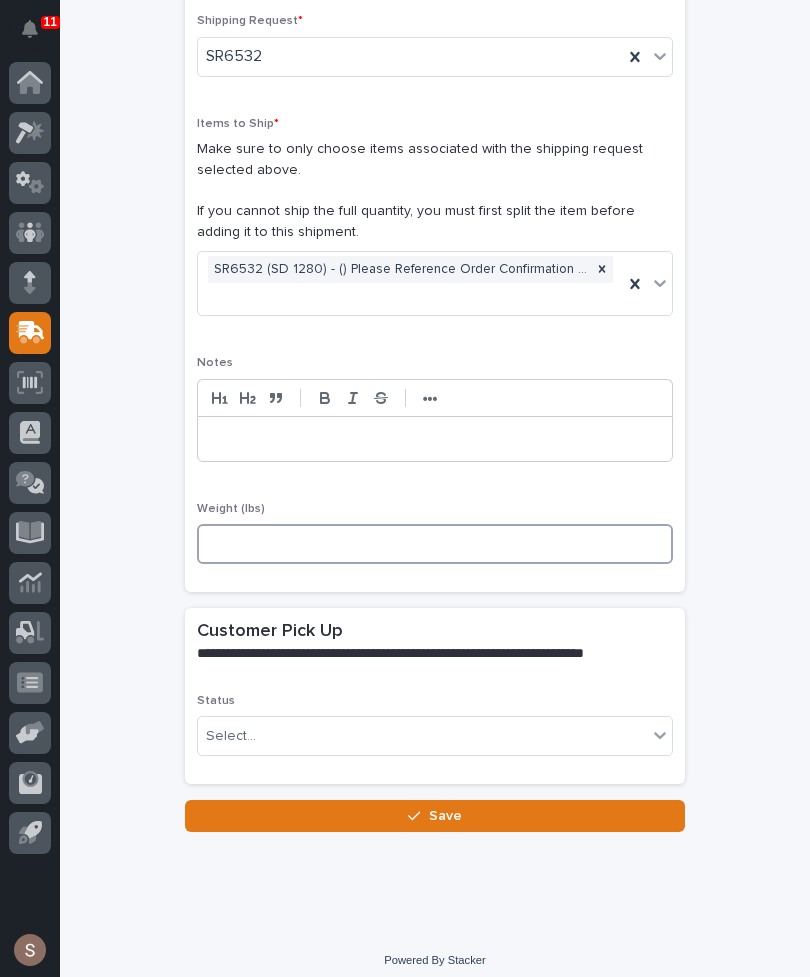 click at bounding box center (435, 544) 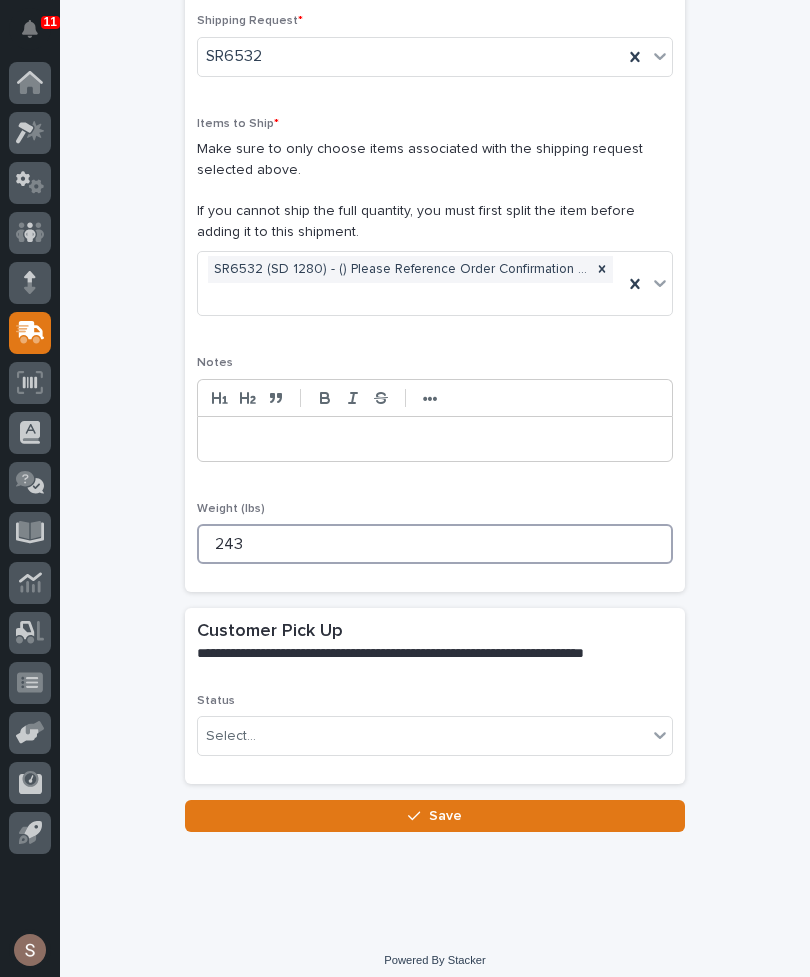 type on "243" 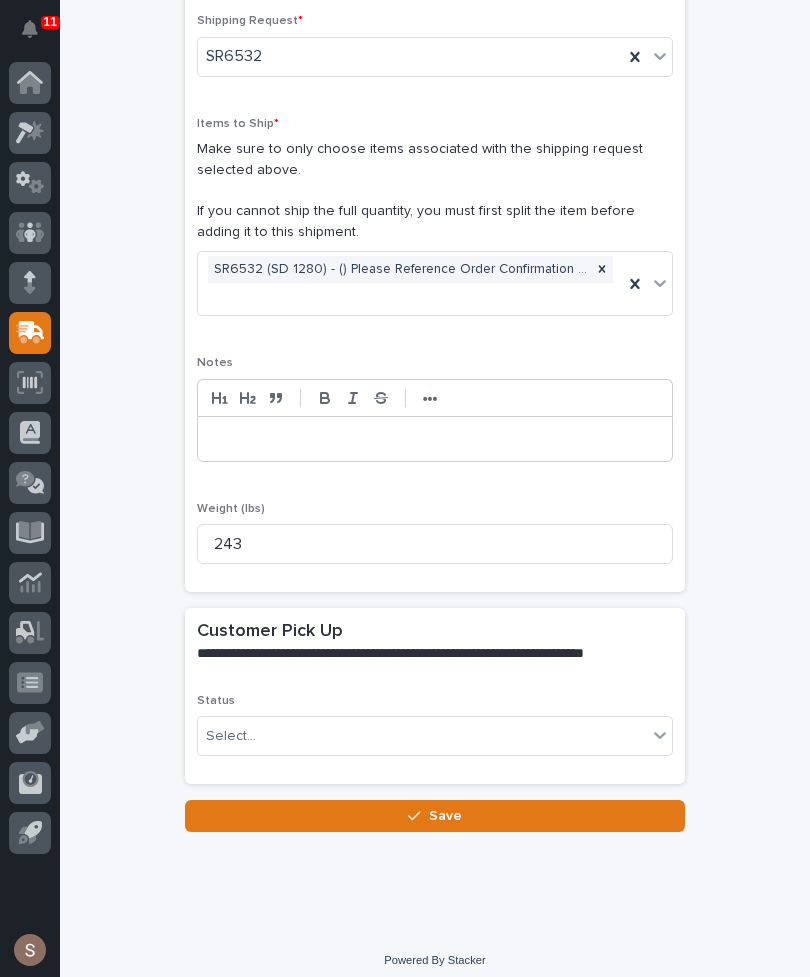 click on "**********" at bounding box center [435, 320] 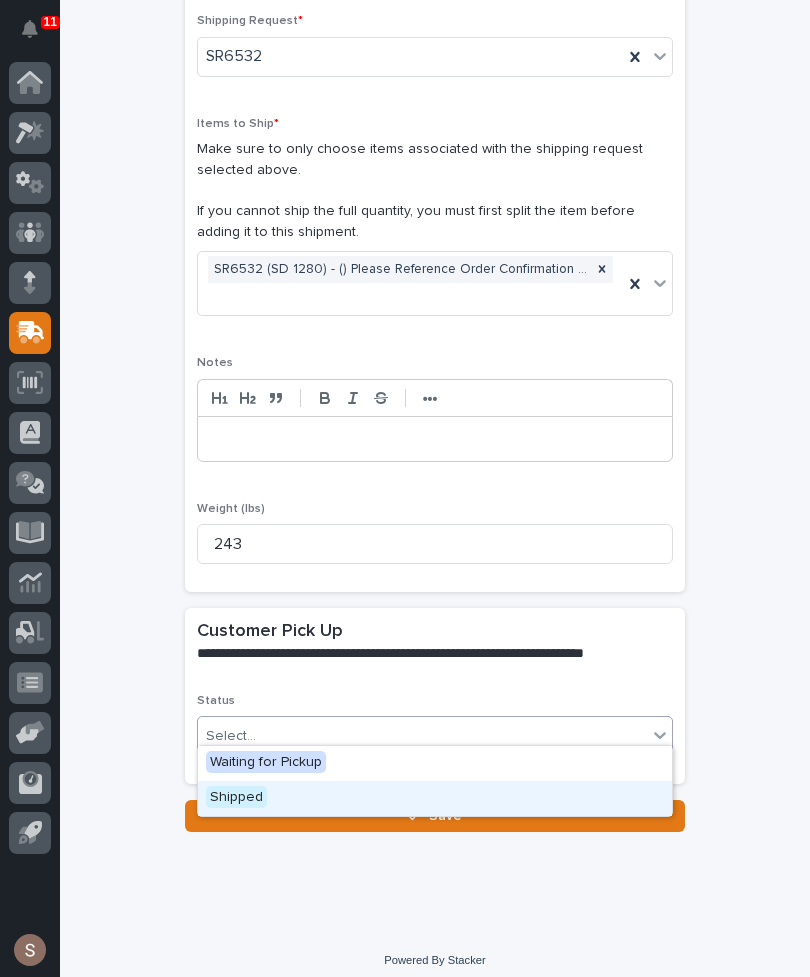 click on "Shipped" at bounding box center (236, 797) 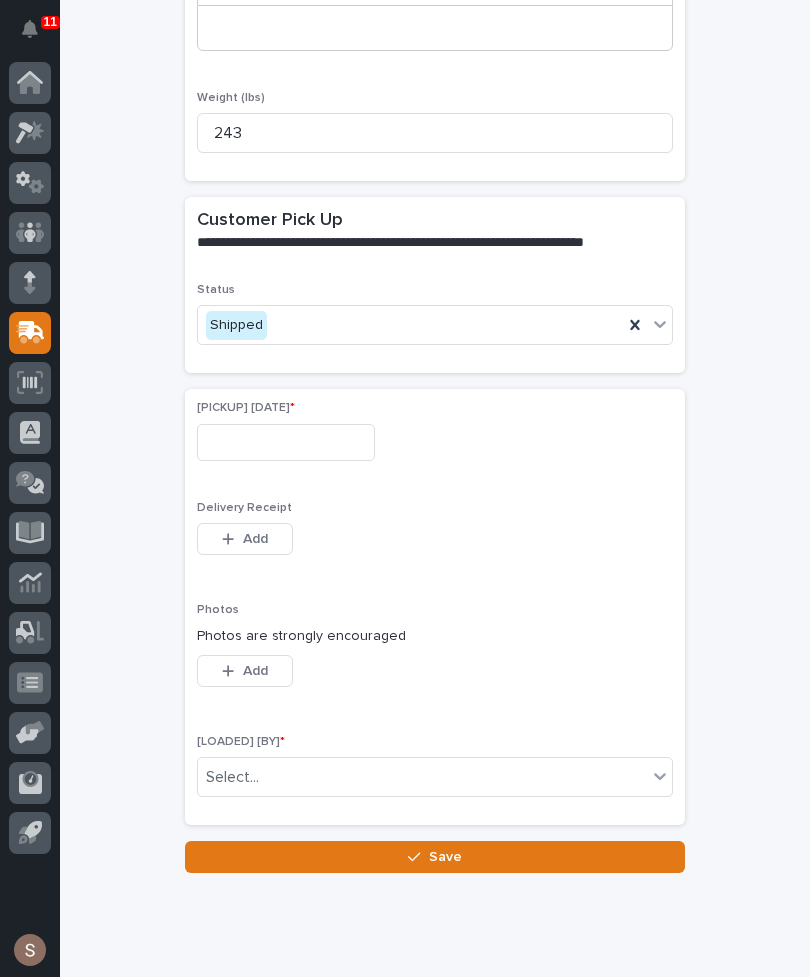 scroll, scrollTop: 679, scrollLeft: 0, axis: vertical 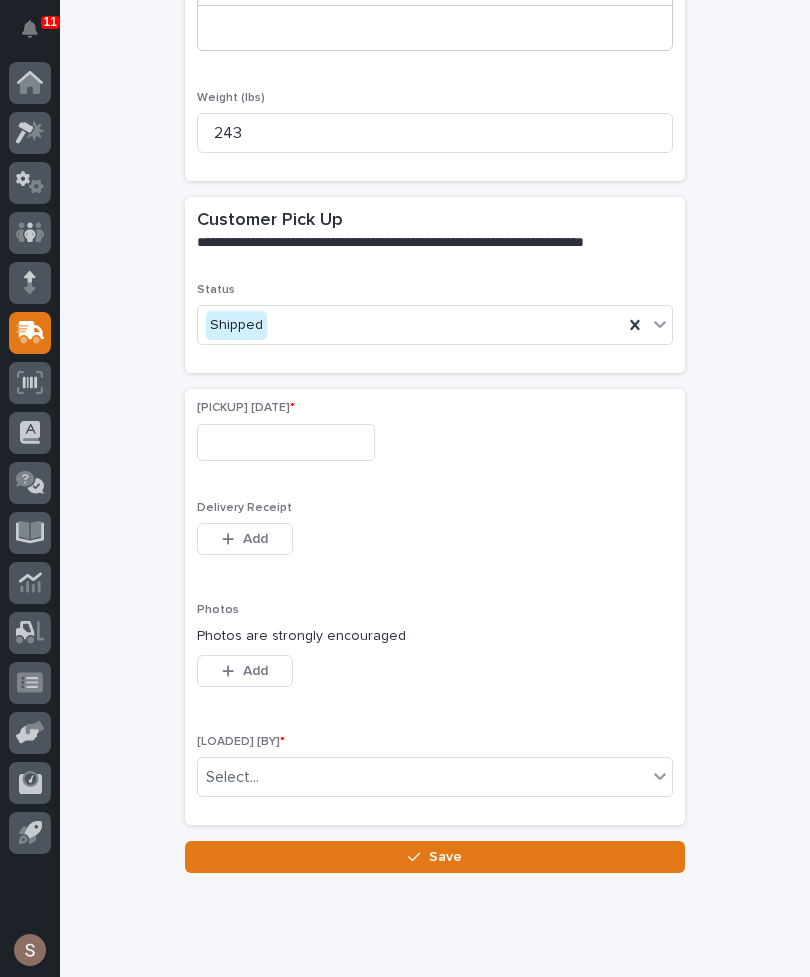 click at bounding box center (286, 442) 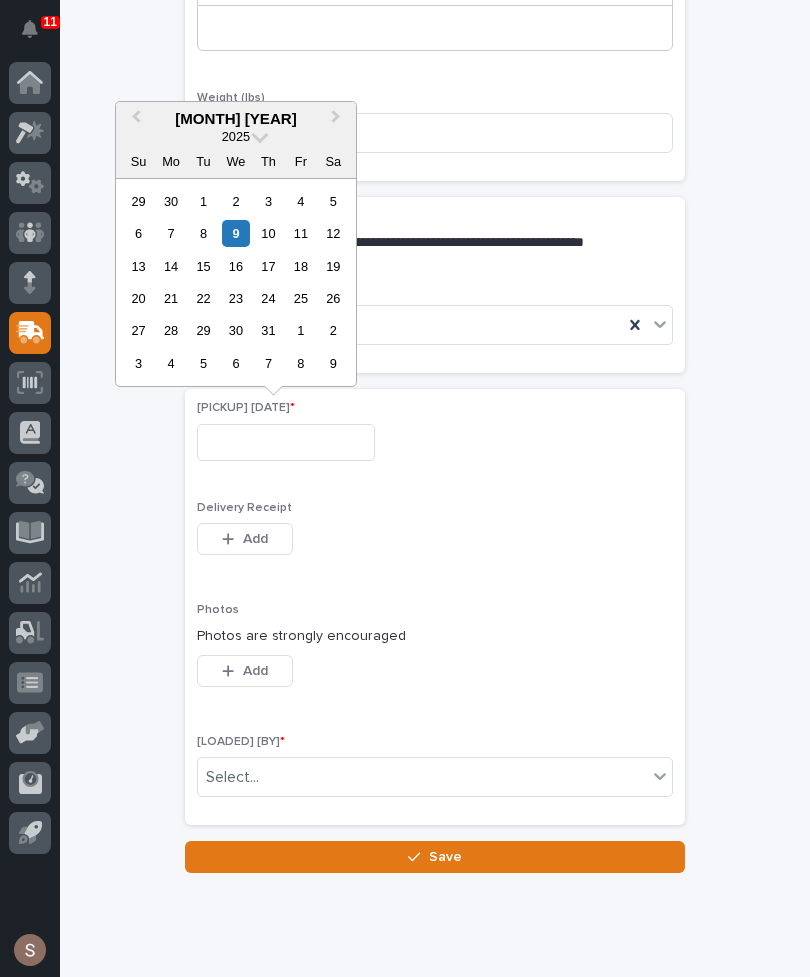 click on "9" at bounding box center [235, 233] 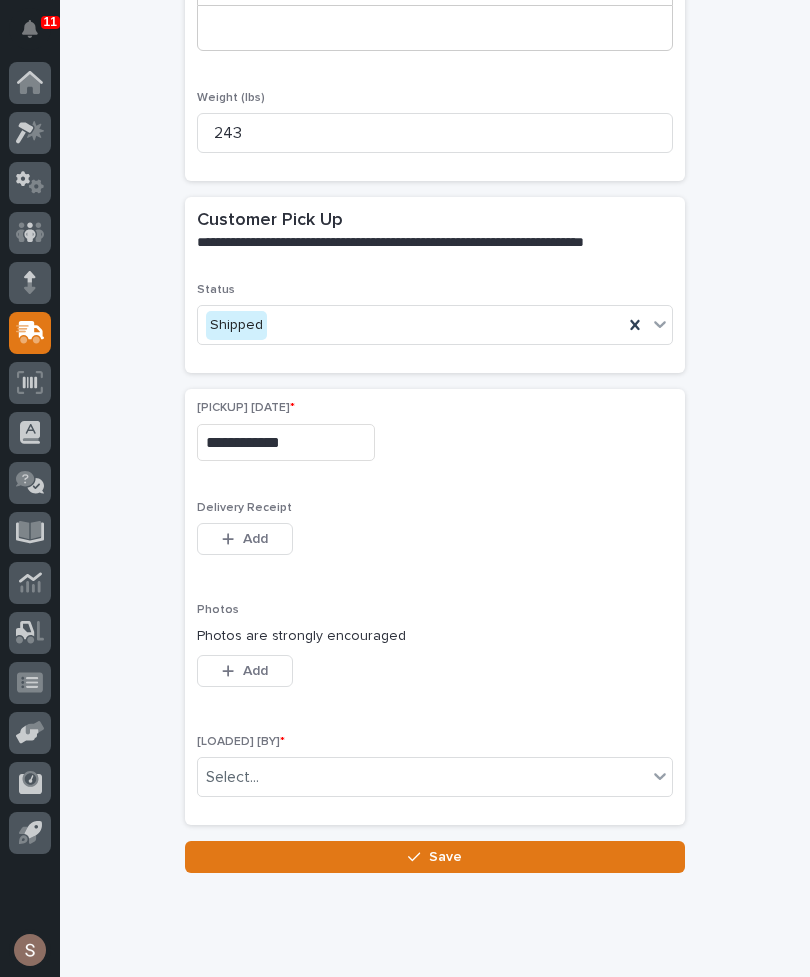 click on "Add" at bounding box center (245, 539) 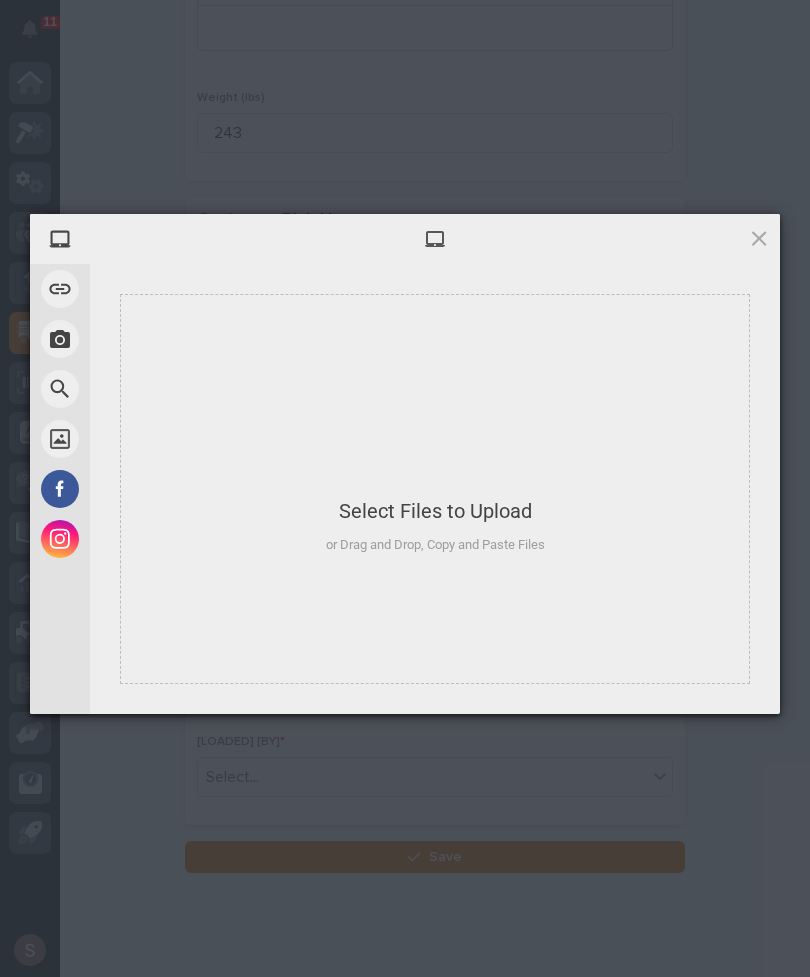 click on "Select Files to Upload
or Drag and Drop, Copy and Paste Files" at bounding box center [435, 488] 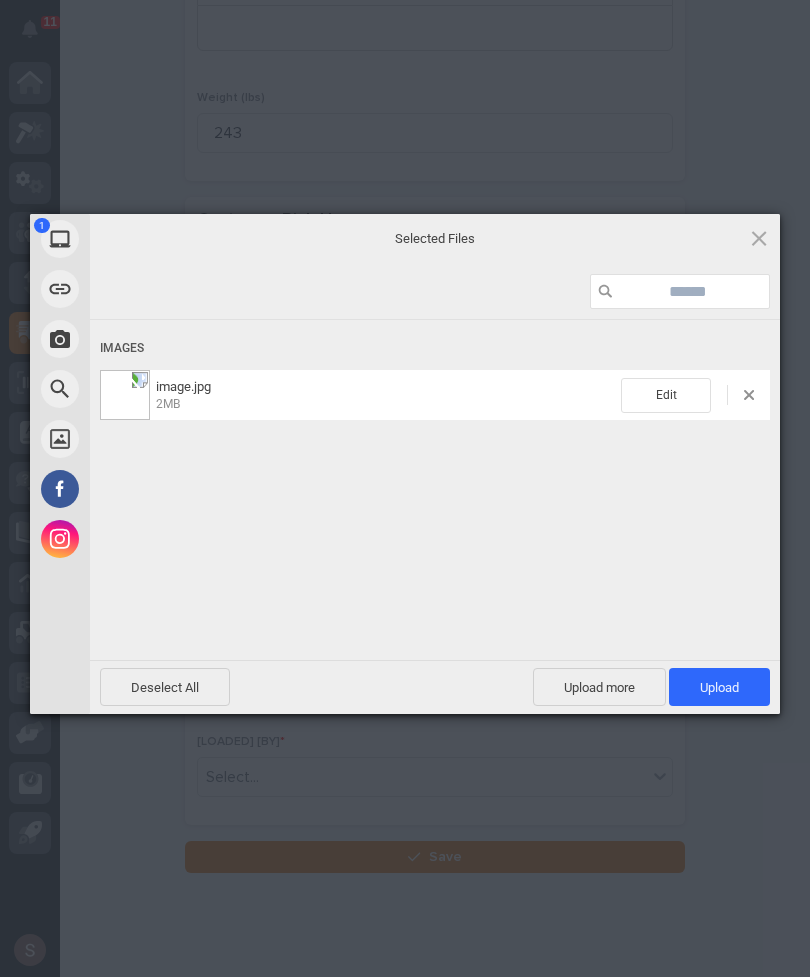 click on "Upload
1" at bounding box center (719, 687) 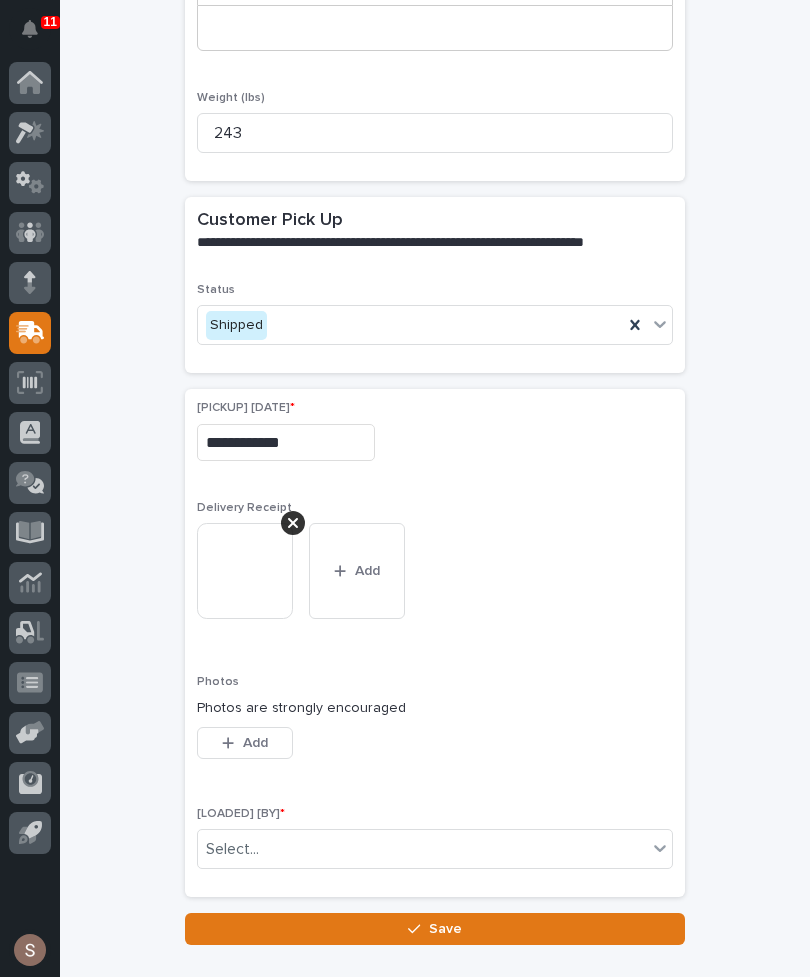 click on "Add" at bounding box center [245, 743] 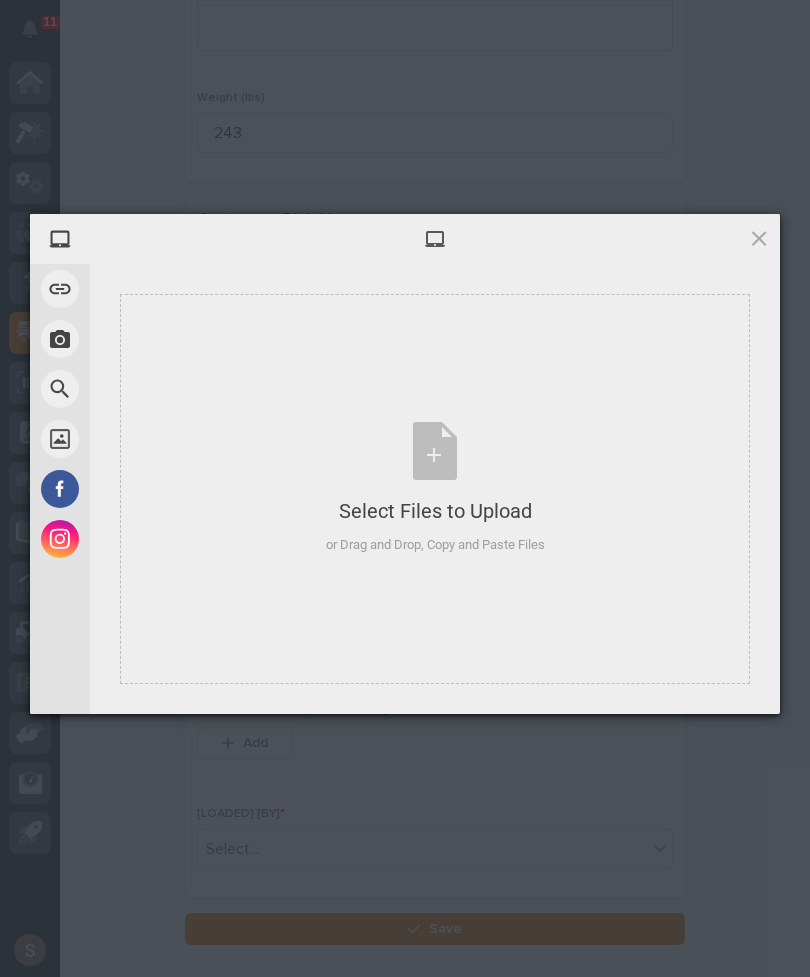 click on "Select Files to Upload
or Drag and Drop, Copy and Paste Files" at bounding box center [435, 488] 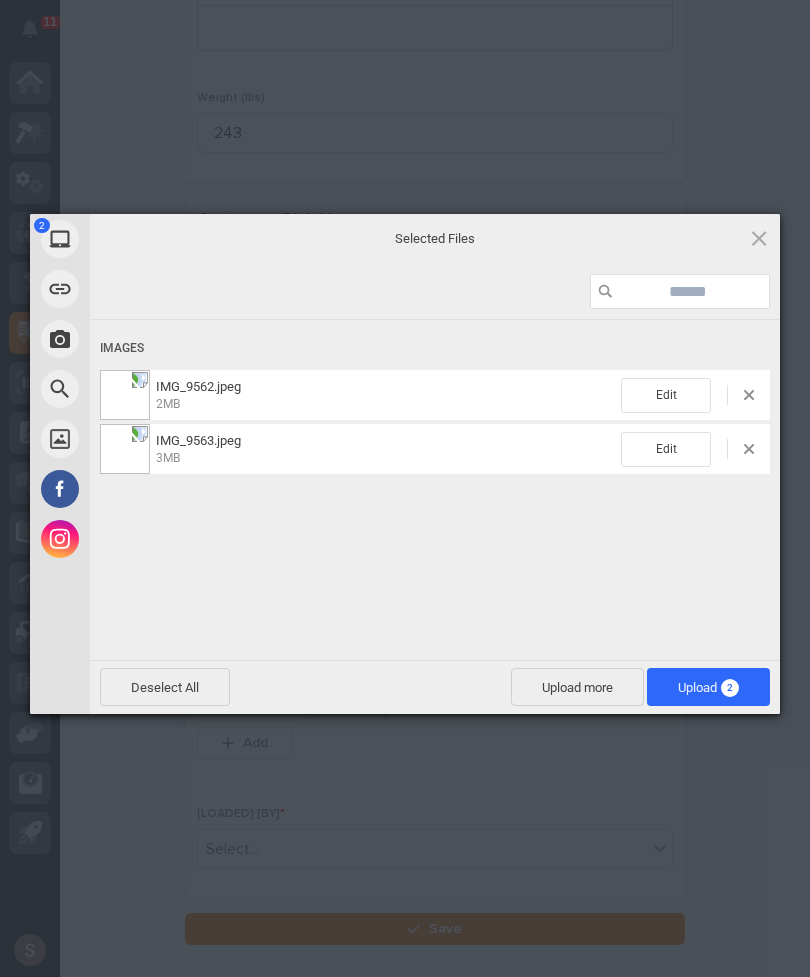 click on "Upload
2" at bounding box center [708, 687] 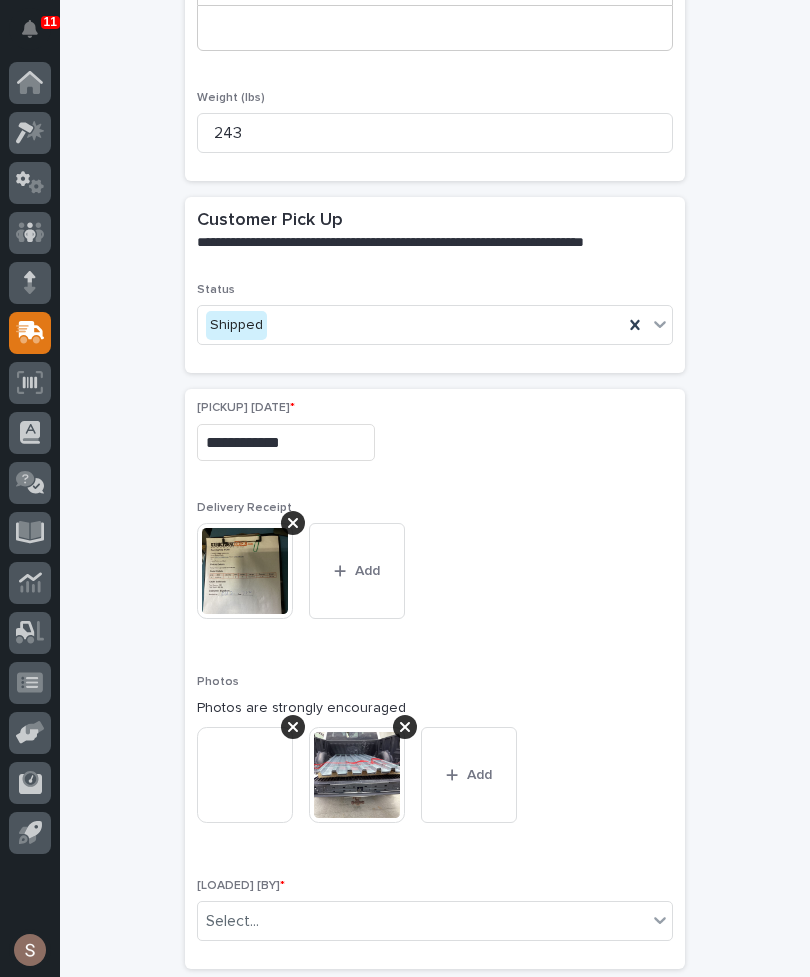 click at bounding box center [245, 775] 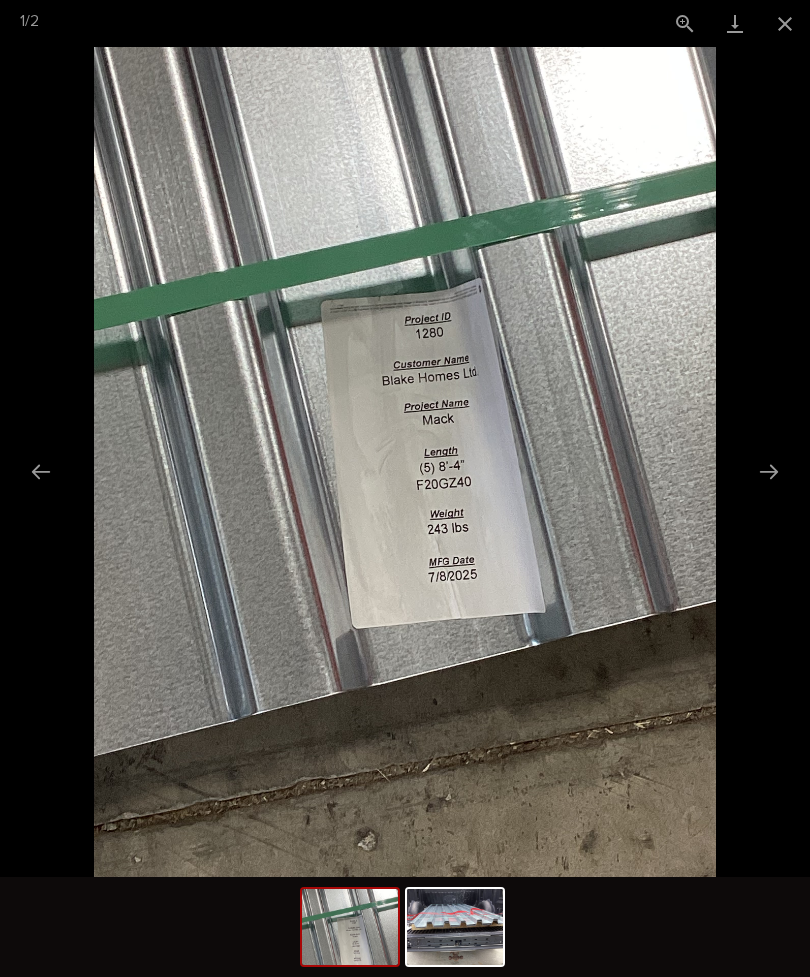 click at bounding box center (785, 23) 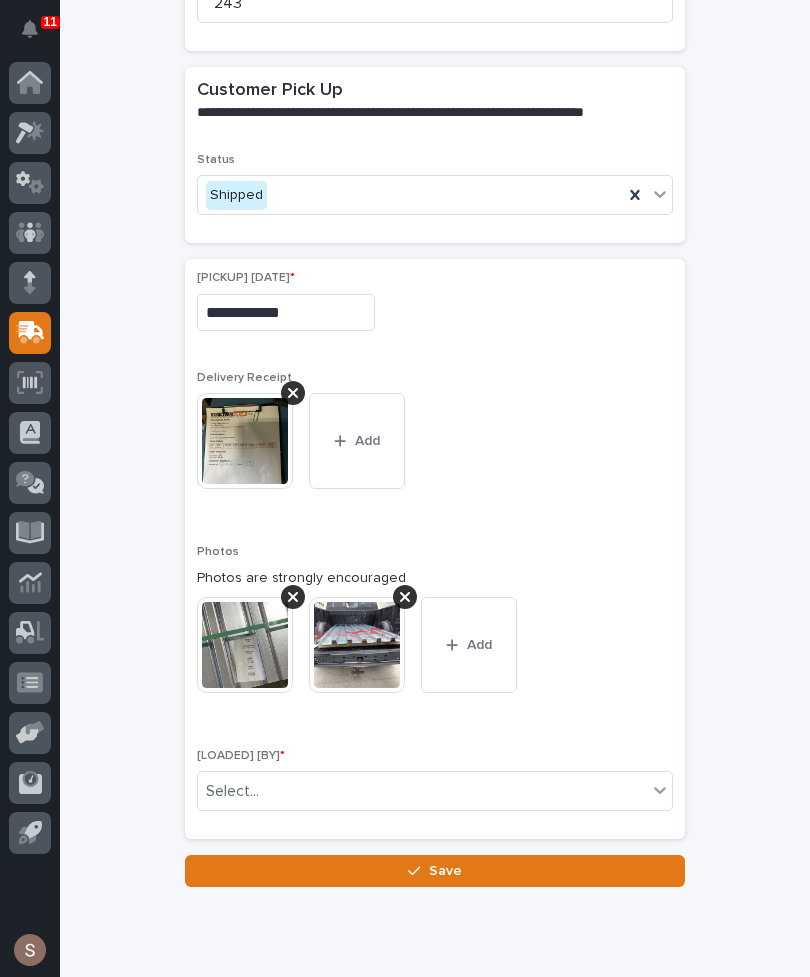 scroll, scrollTop: 808, scrollLeft: 0, axis: vertical 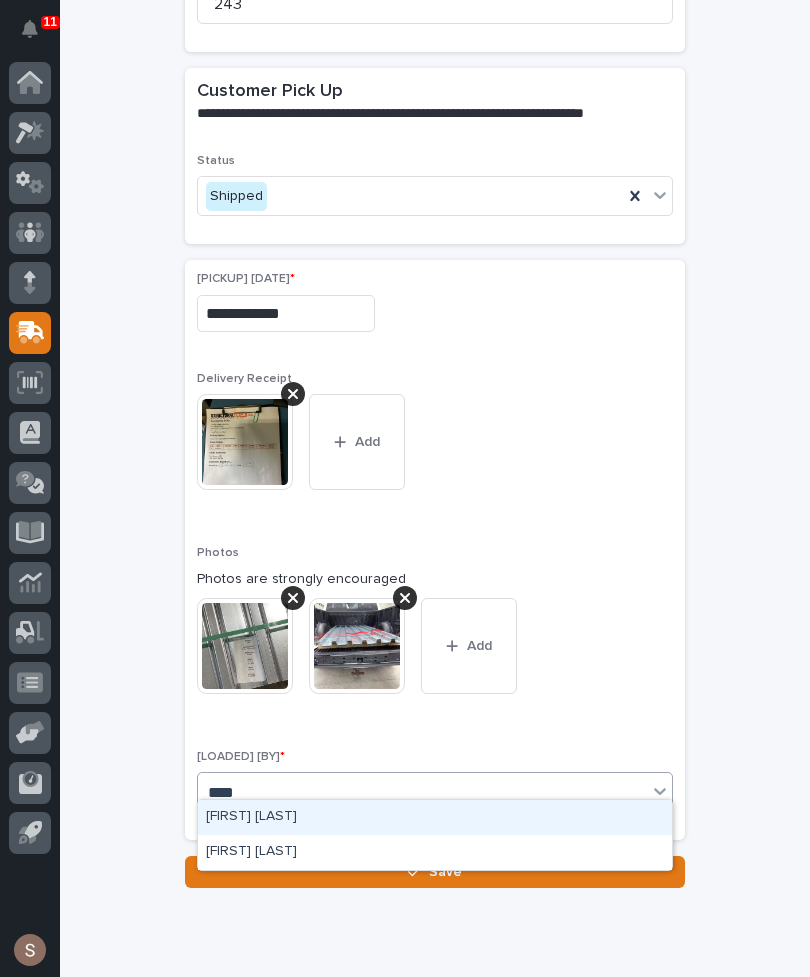 click on "Grif Lippencott" at bounding box center (435, 817) 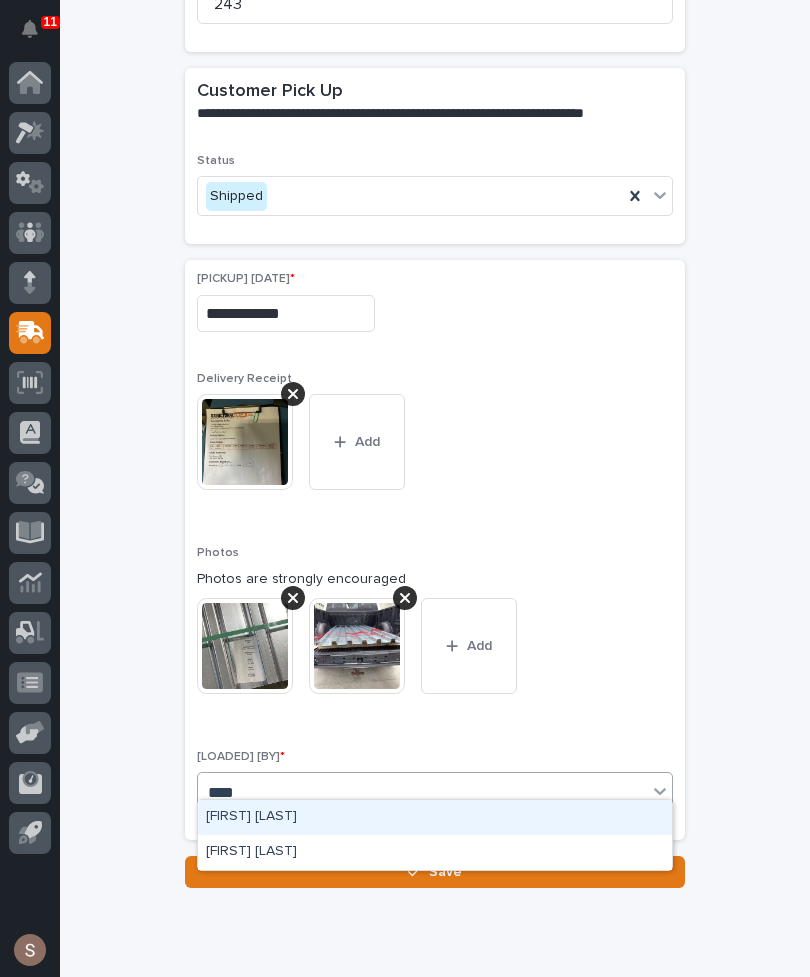 type on "****" 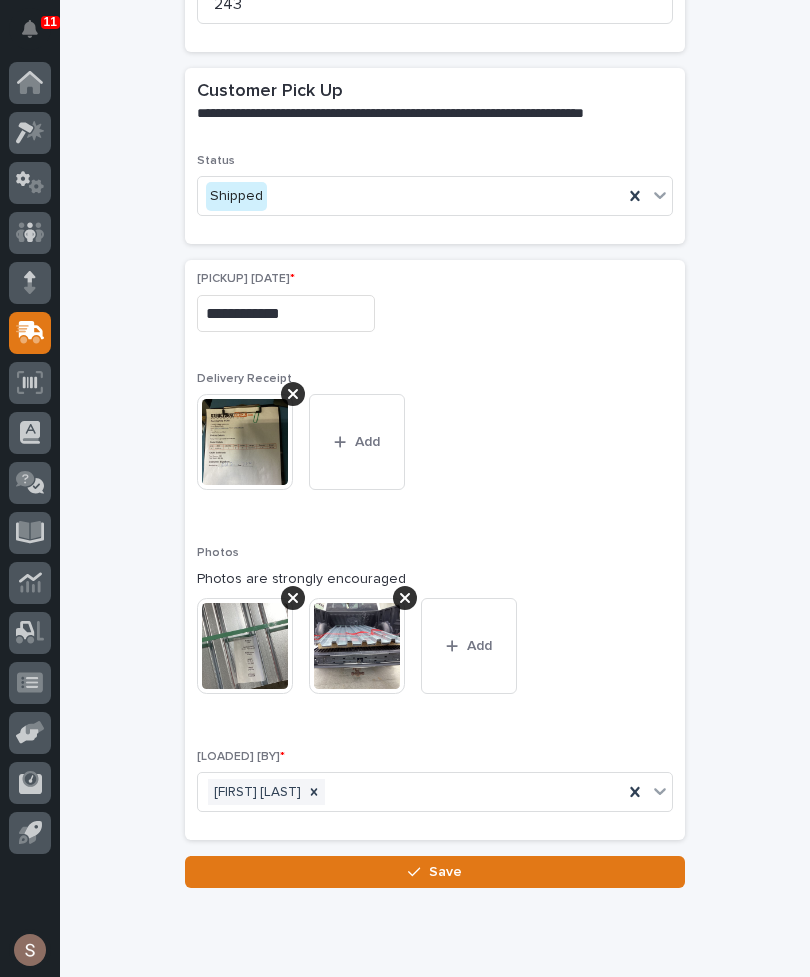 click on "Save" at bounding box center (435, 872) 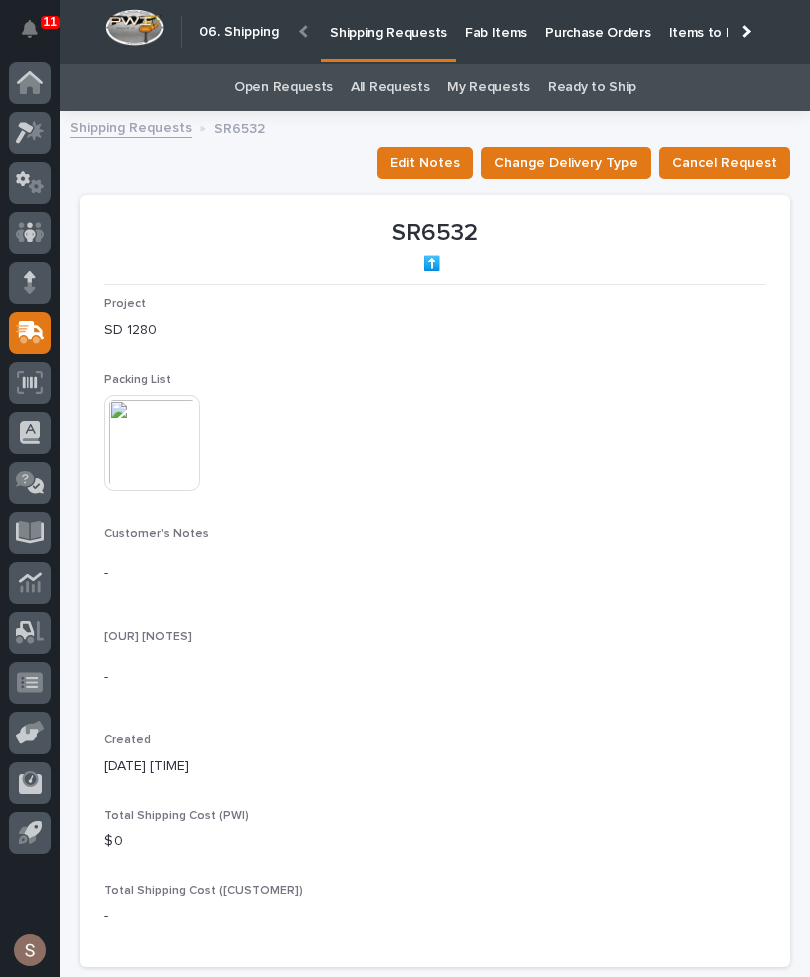 scroll, scrollTop: 0, scrollLeft: -137, axis: horizontal 